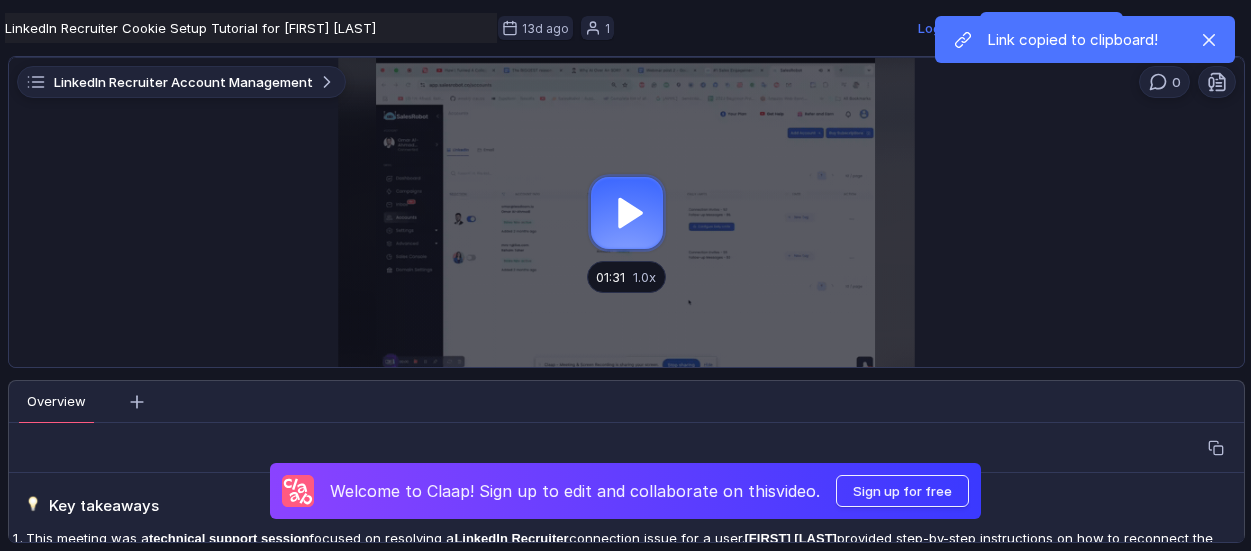 click at bounding box center [626, 212] 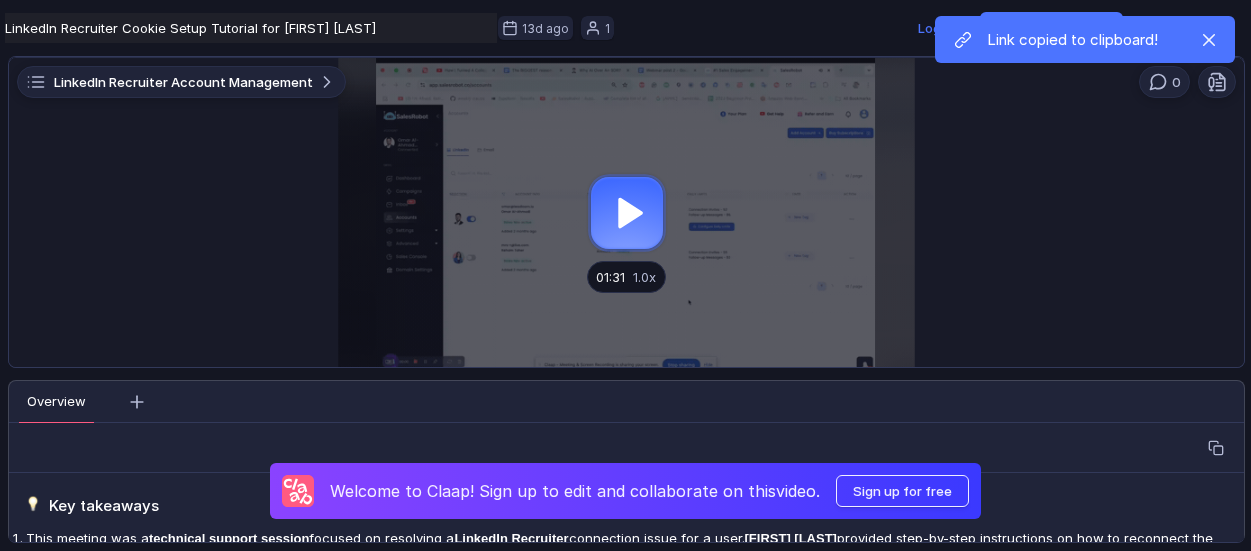 scroll, scrollTop: 0, scrollLeft: 0, axis: both 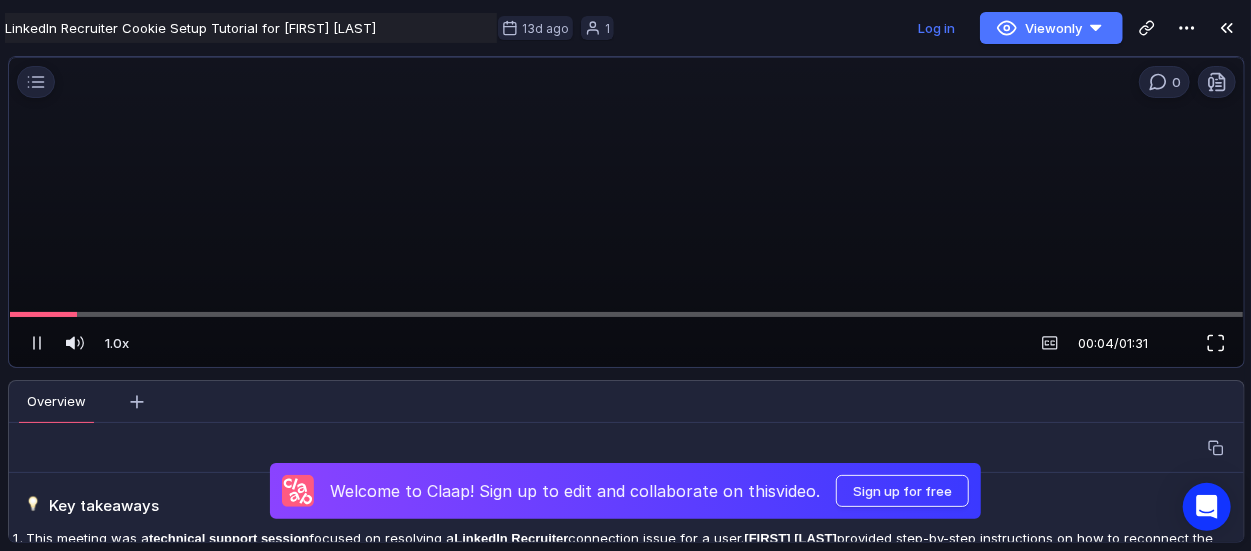 click at bounding box center (1216, 343) 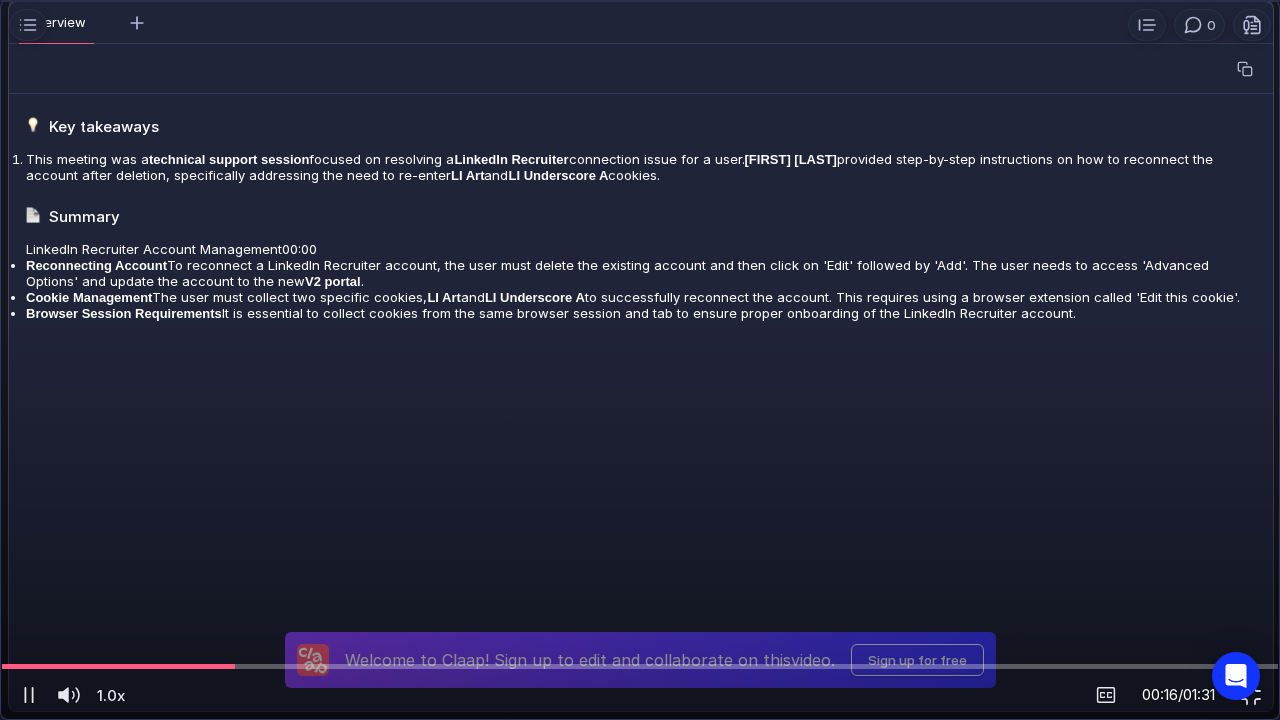 click at bounding box center [640, 360] 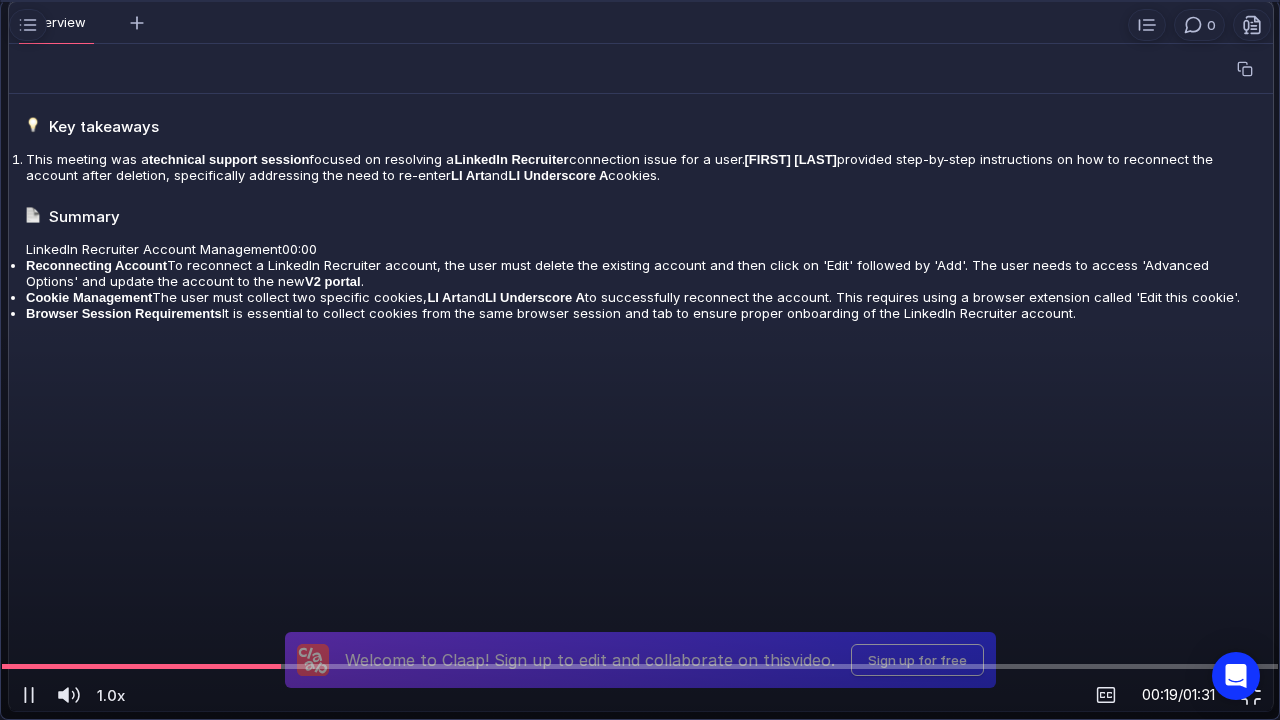 click at bounding box center (640, 360) 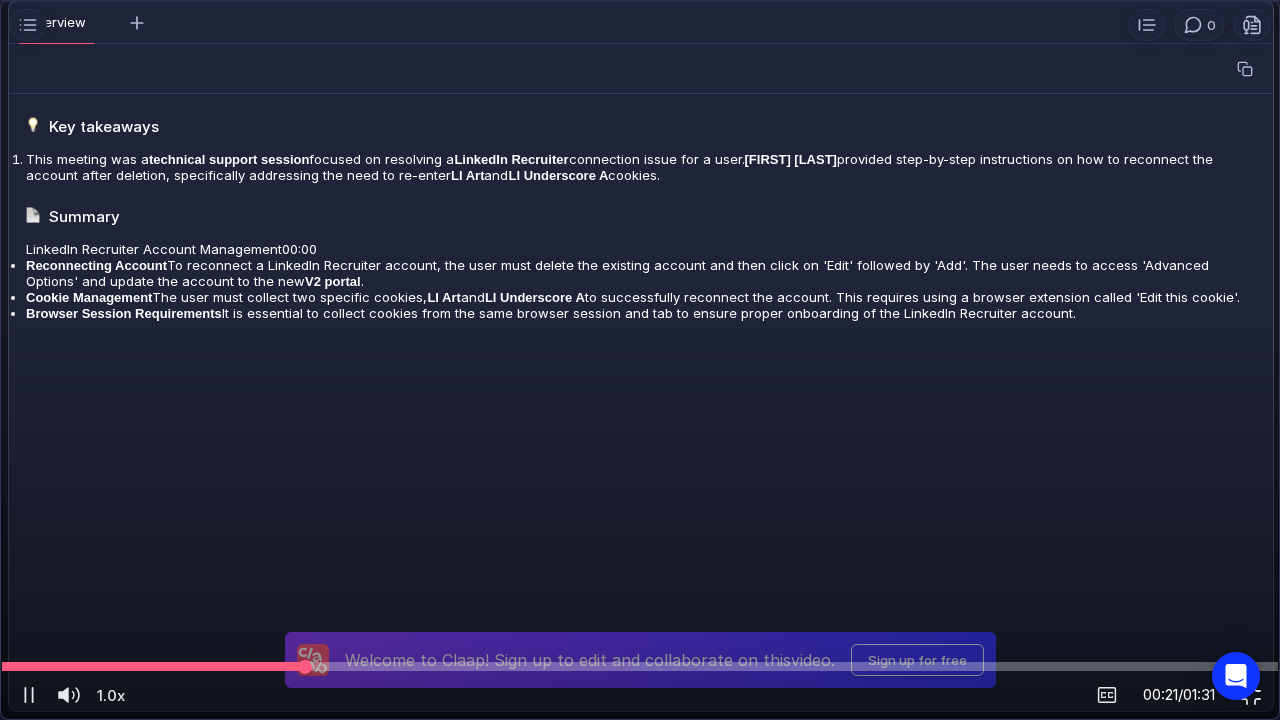 click at bounding box center (640, 666) 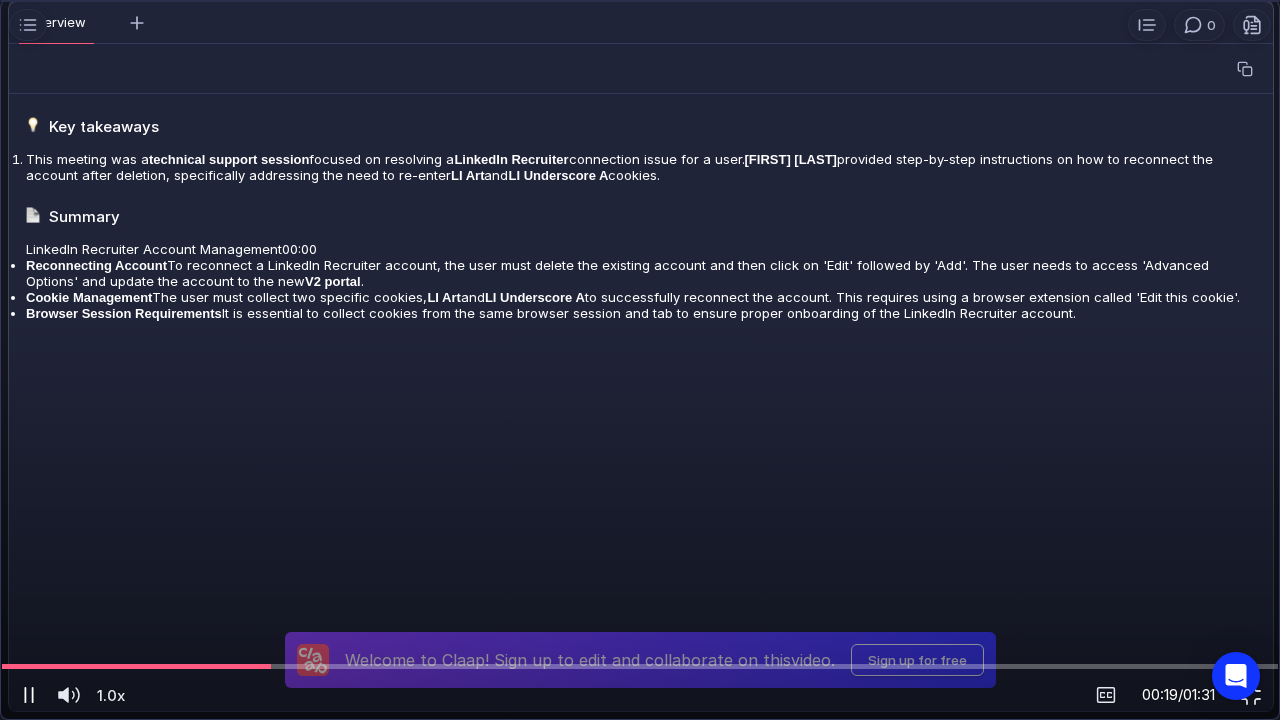 click at bounding box center (33, 695) 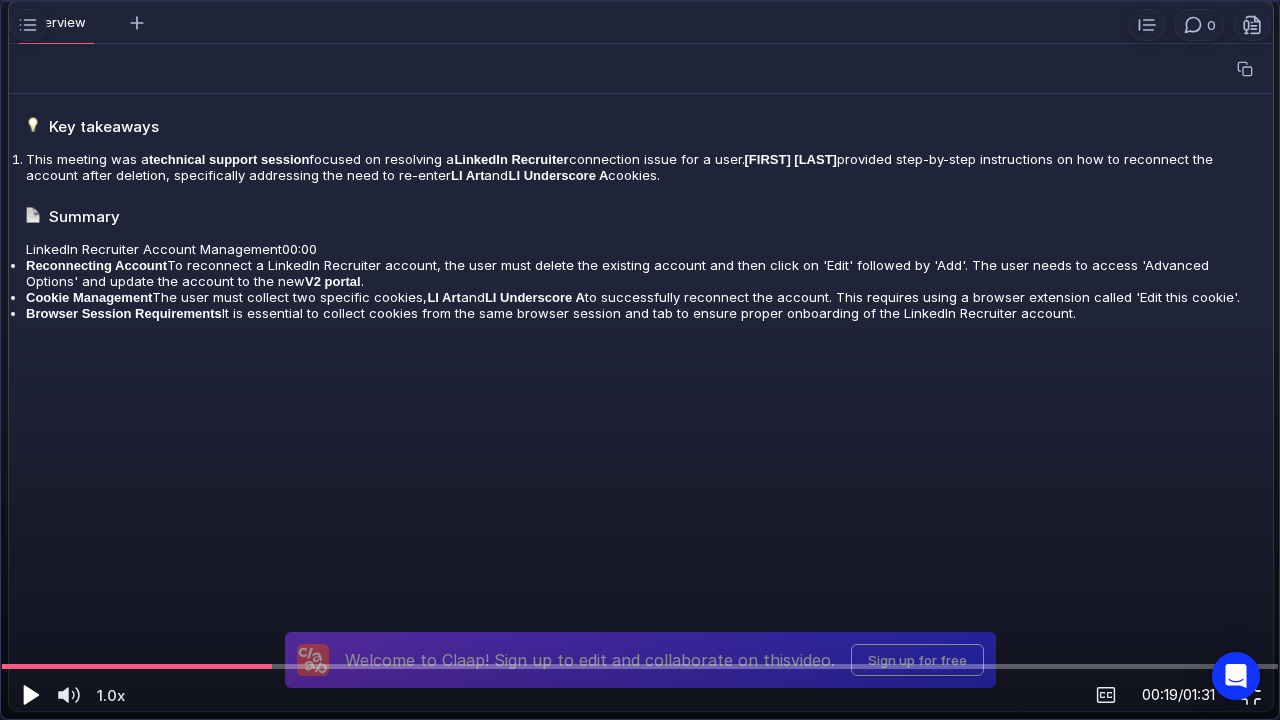 click at bounding box center (640, 360) 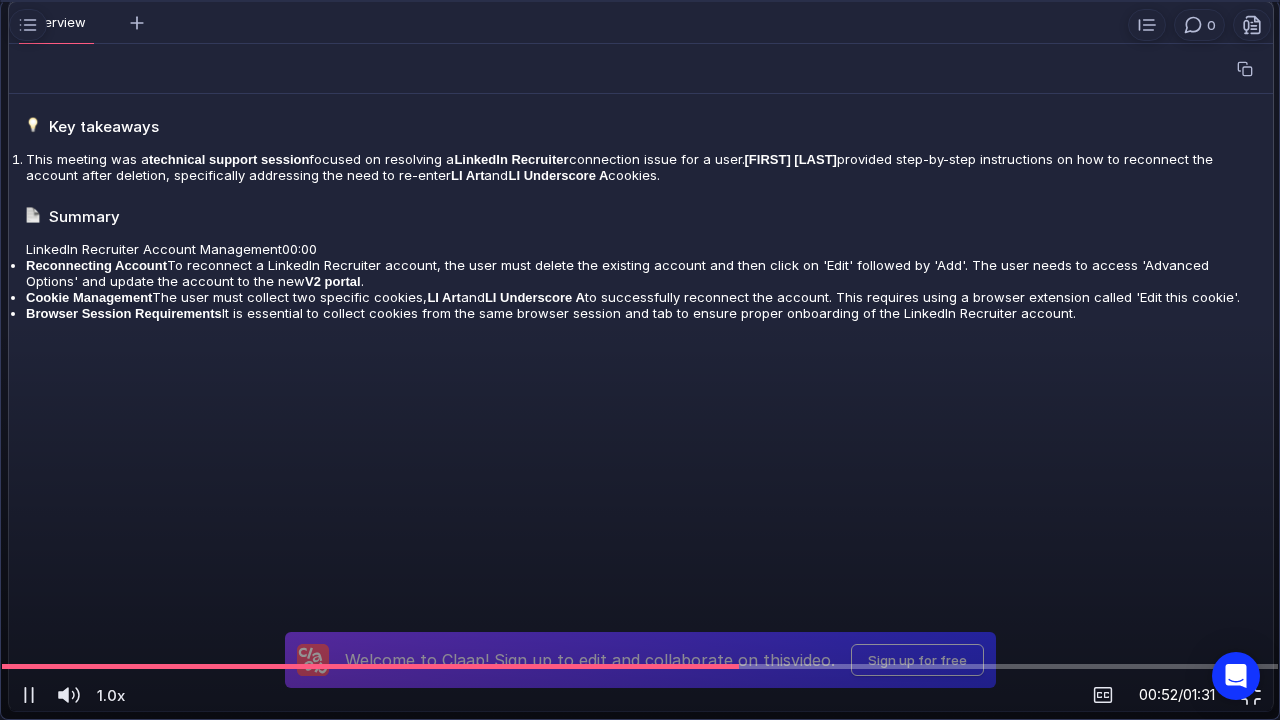 click at bounding box center (640, 360) 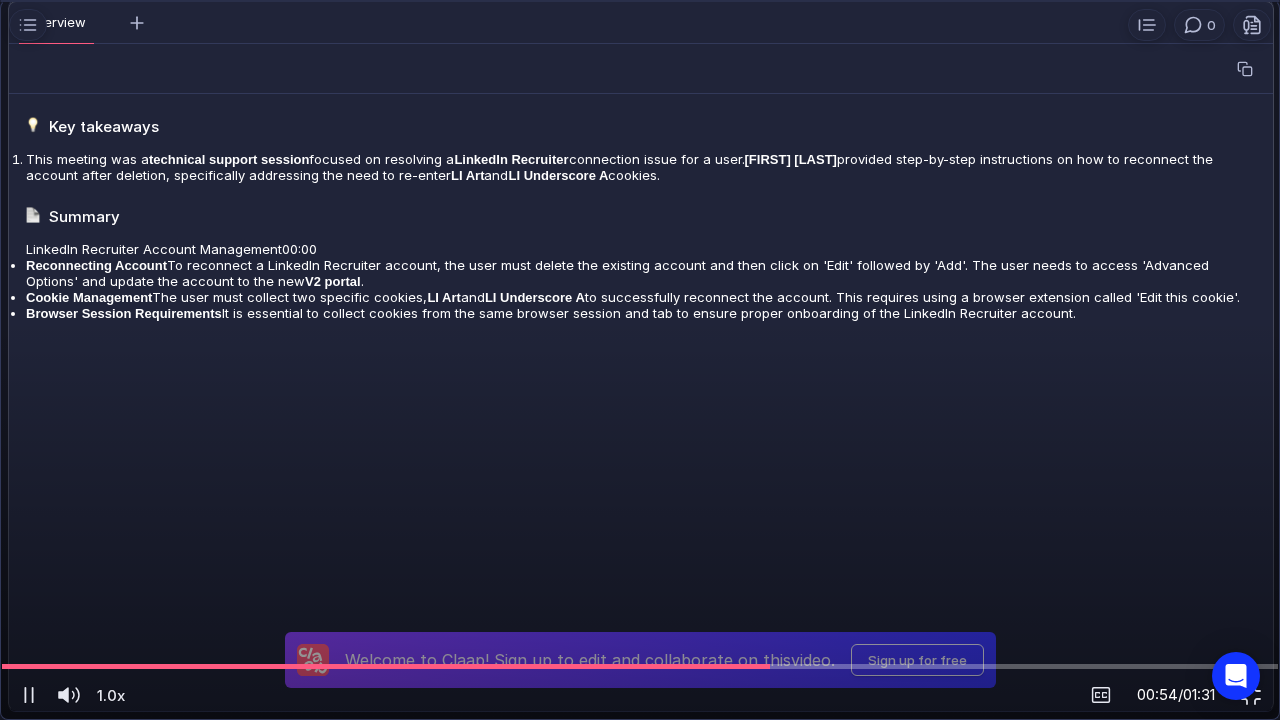 click at bounding box center (640, 360) 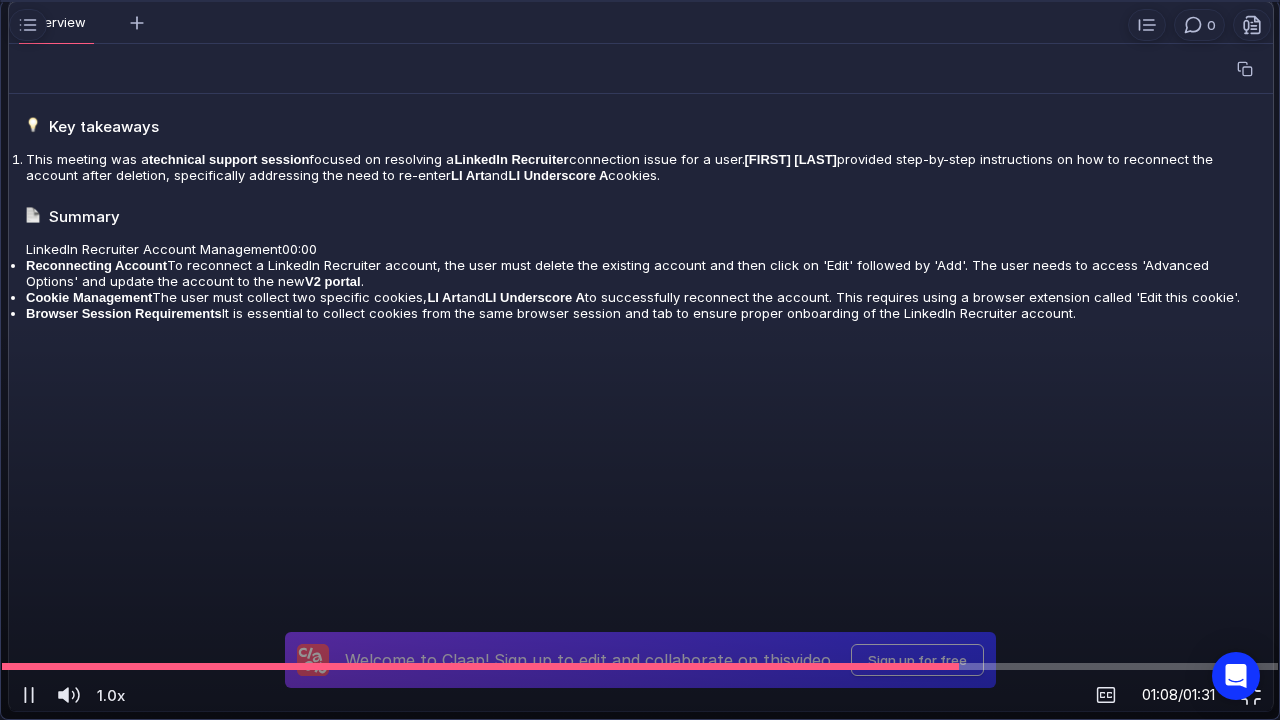 click on "1.0x 1.0x" at bounding box center (324, 695) 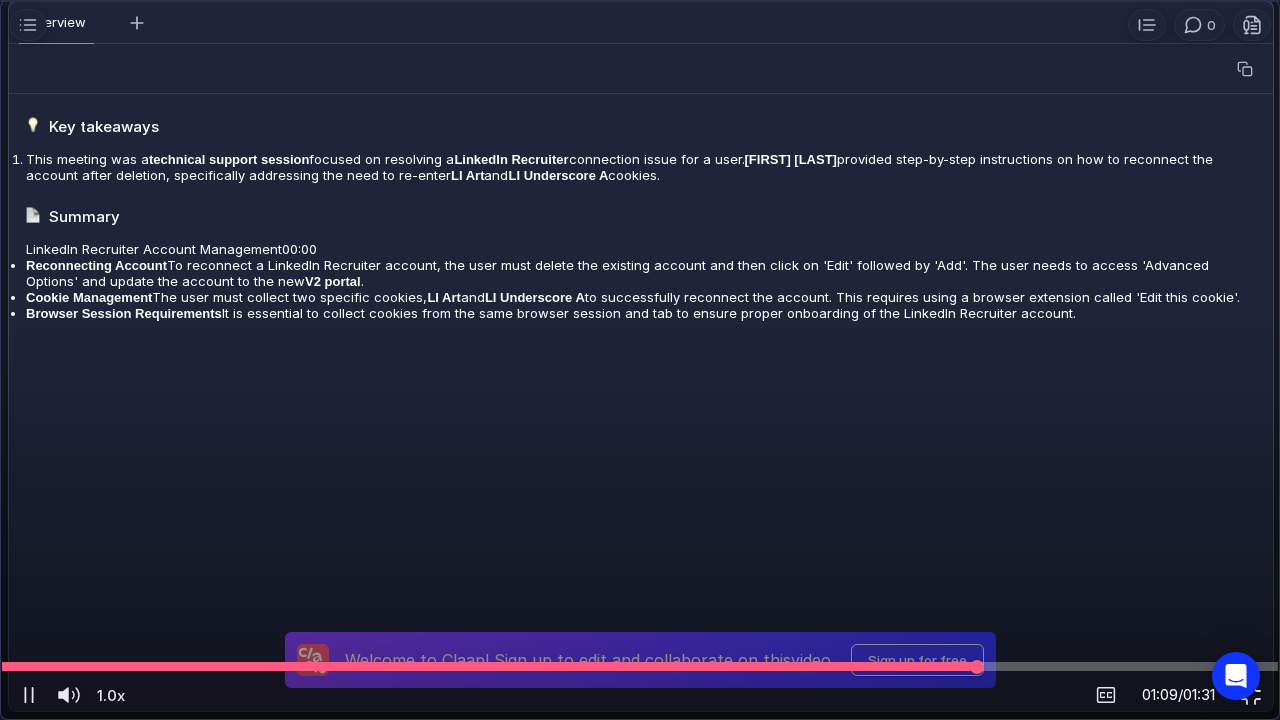 click at bounding box center [640, 666] 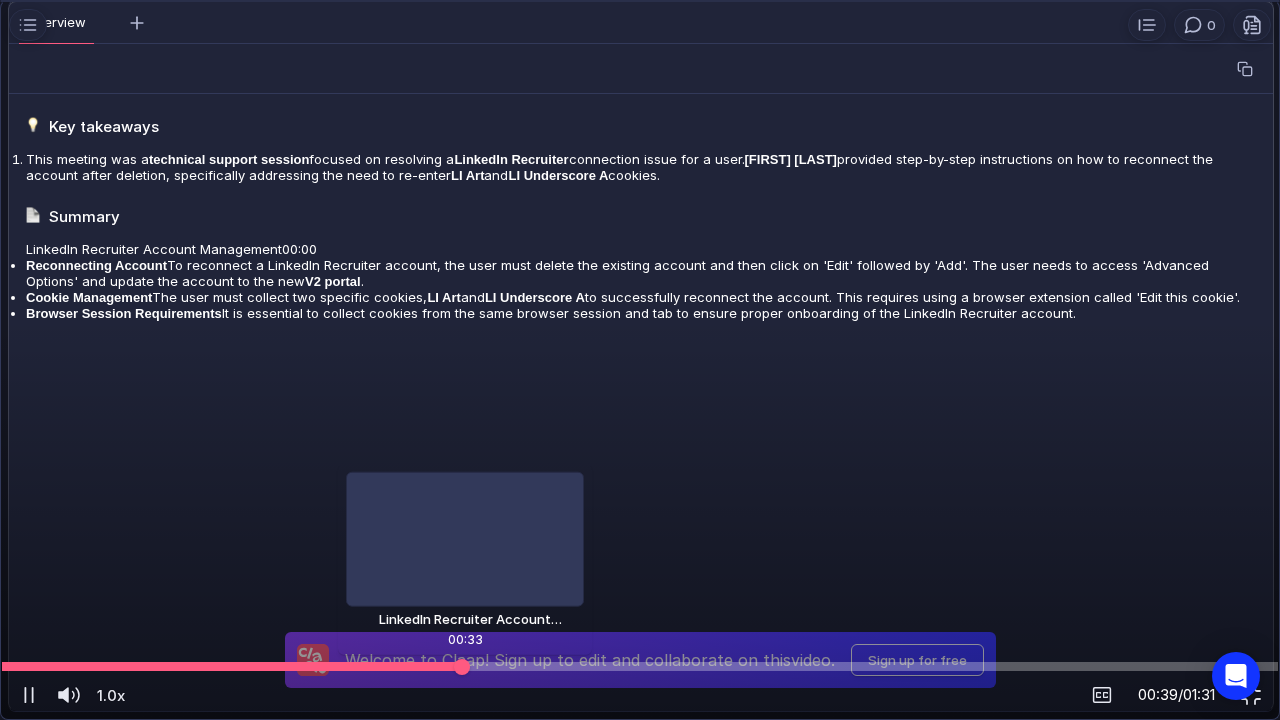 click at bounding box center (640, 666) 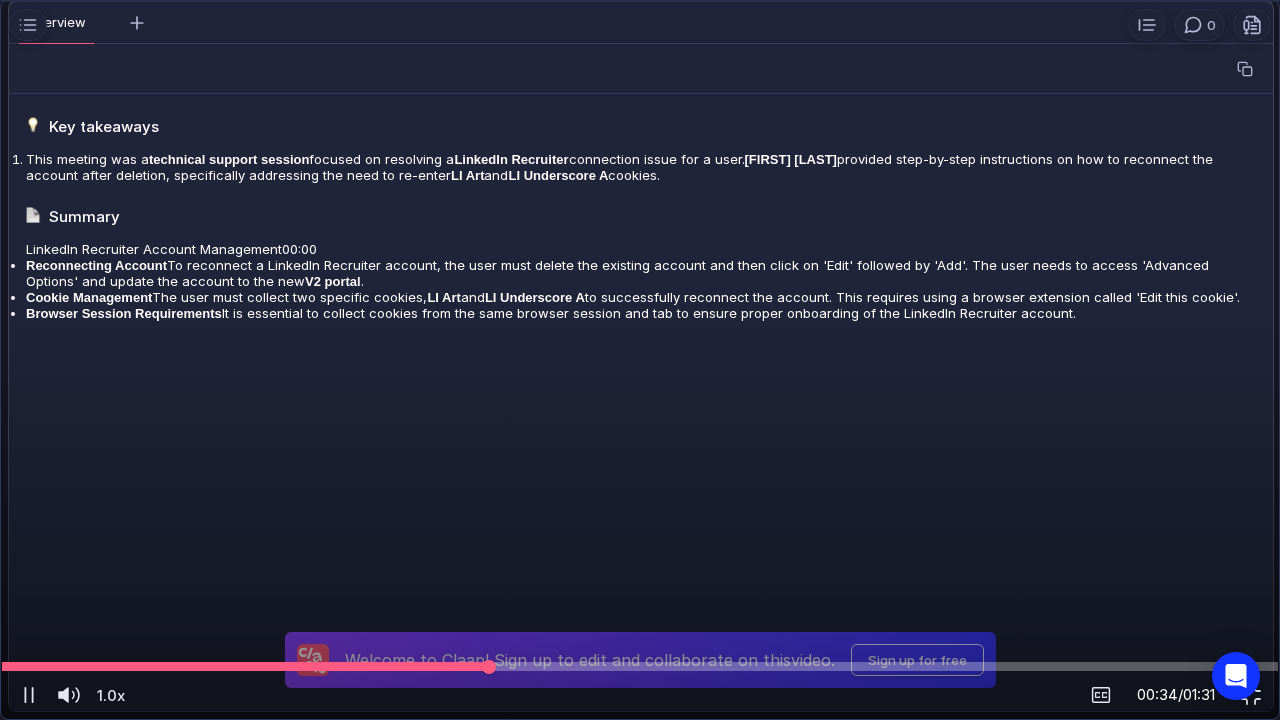 click at bounding box center [640, 666] 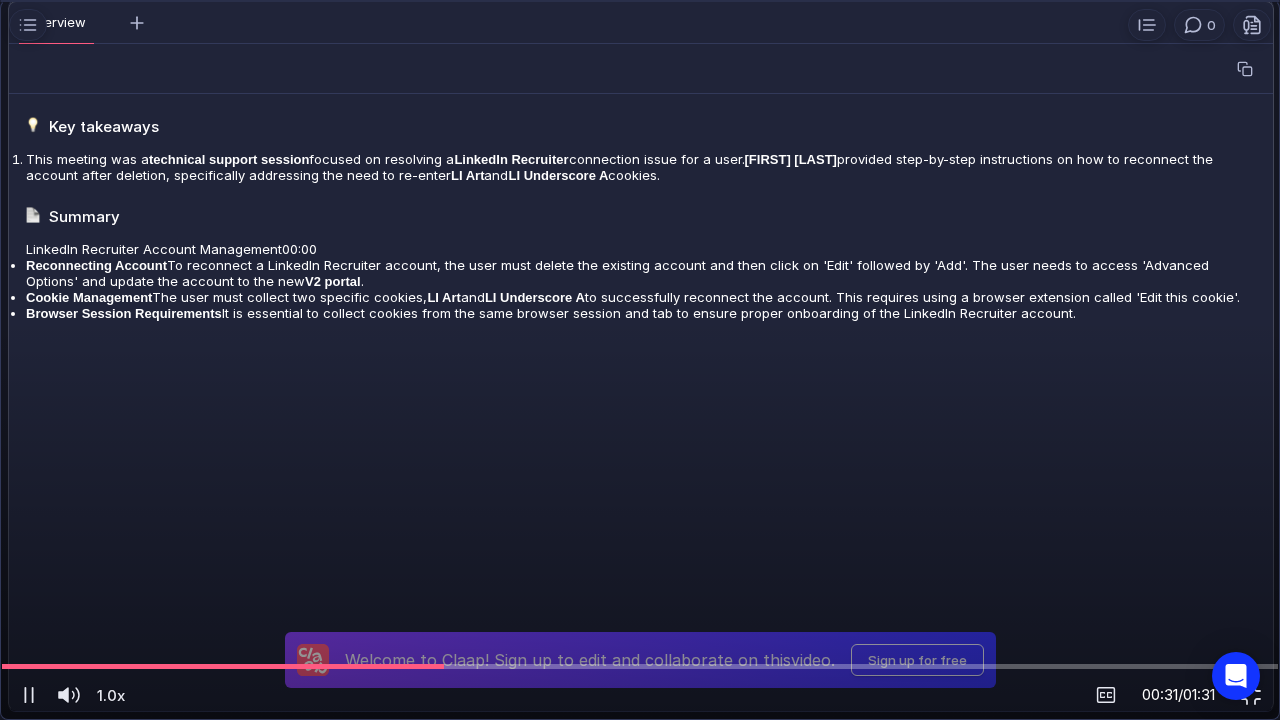 click at bounding box center [640, 360] 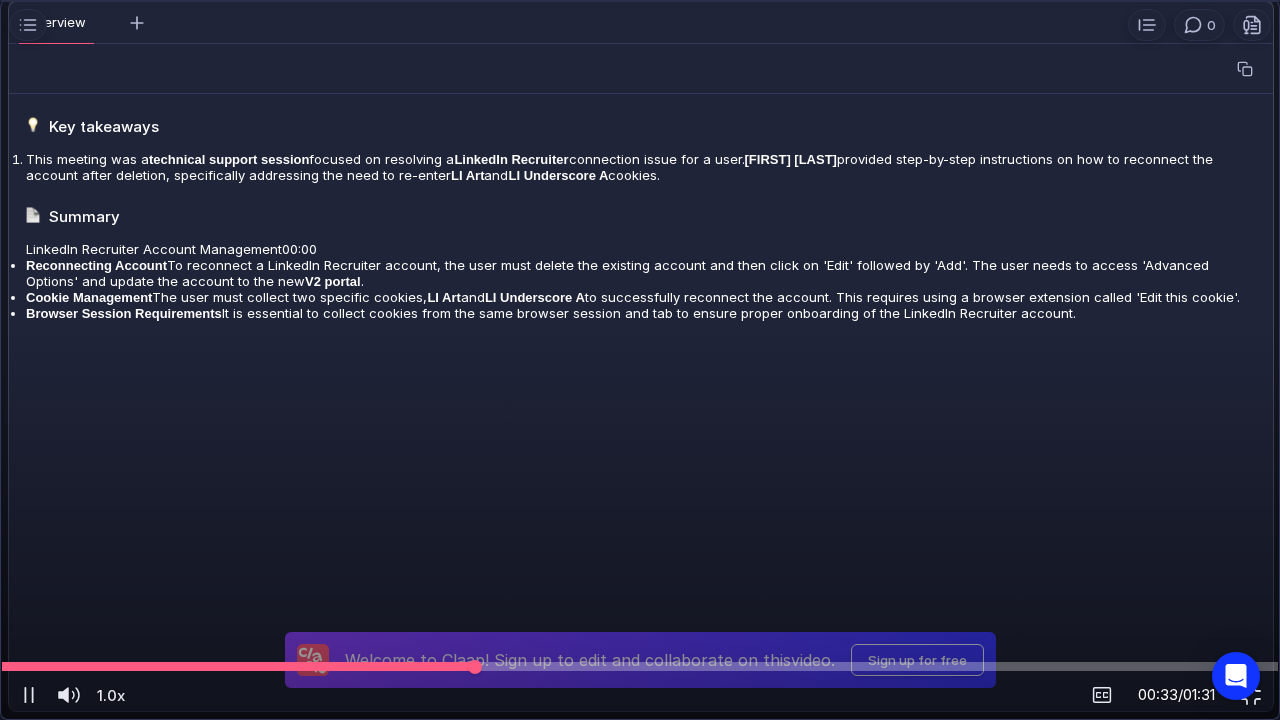 click at bounding box center (640, 666) 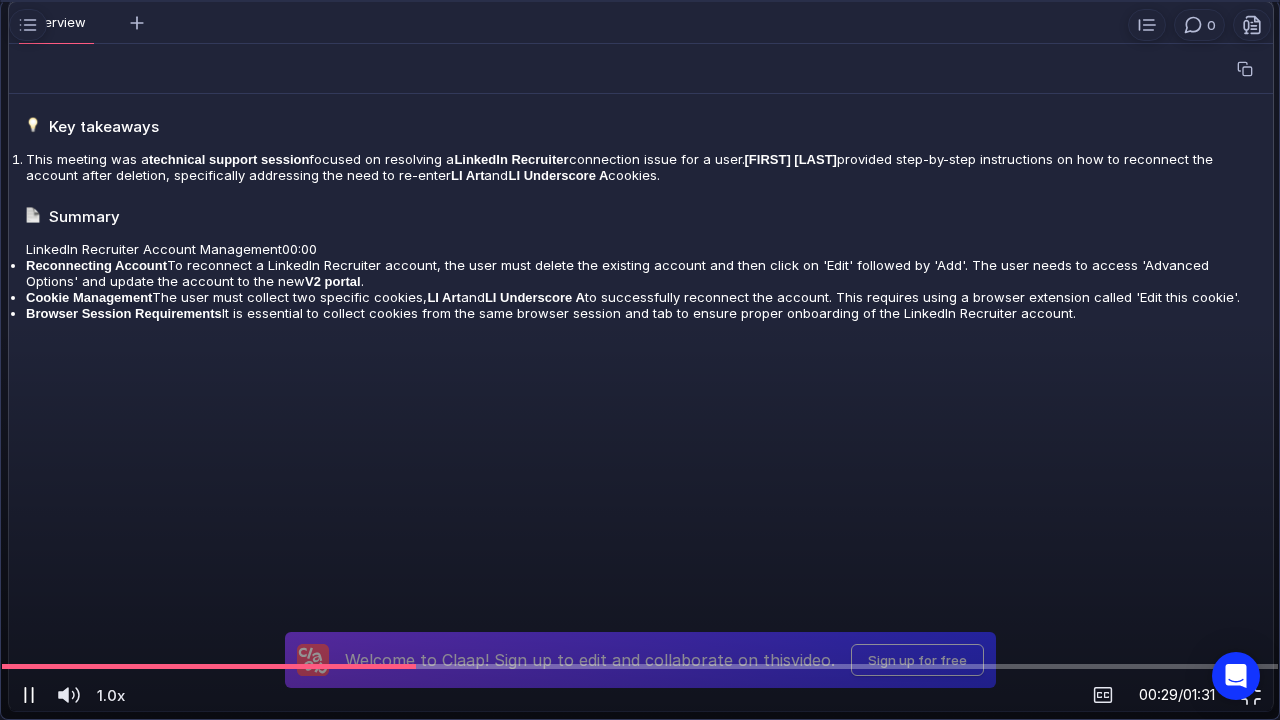 click at bounding box center (29, 695) 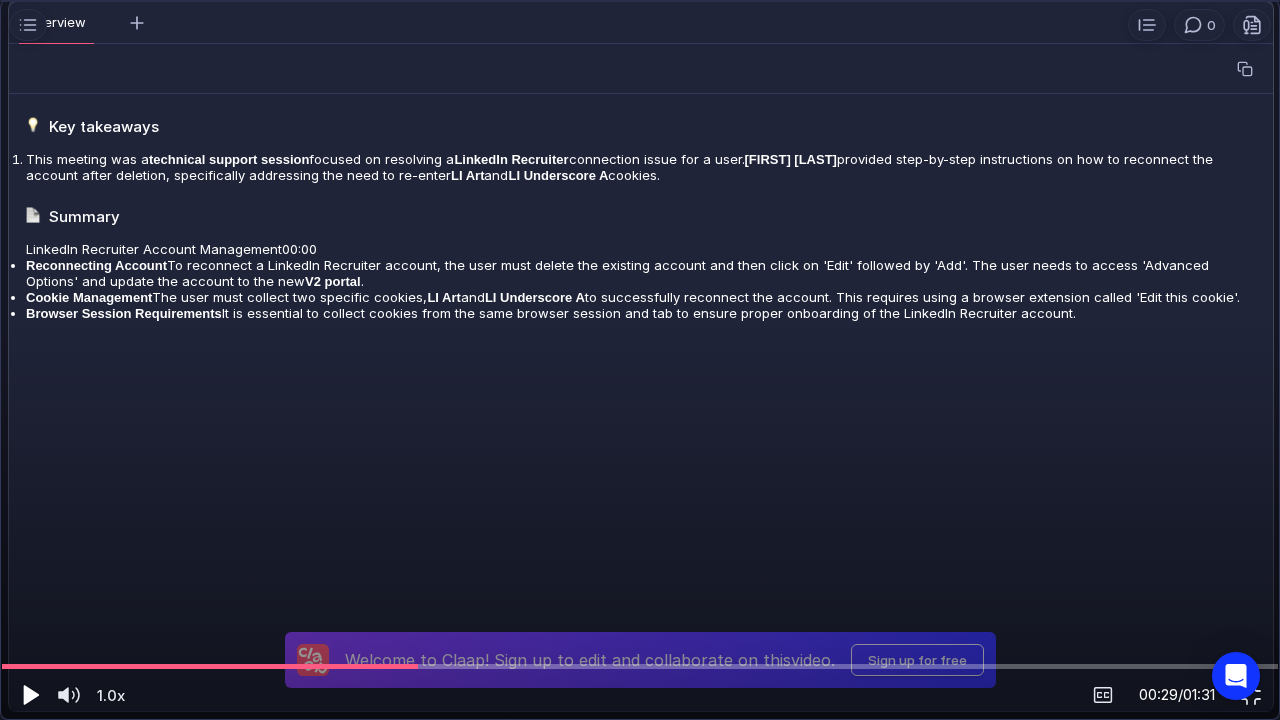 click at bounding box center [31, 695] 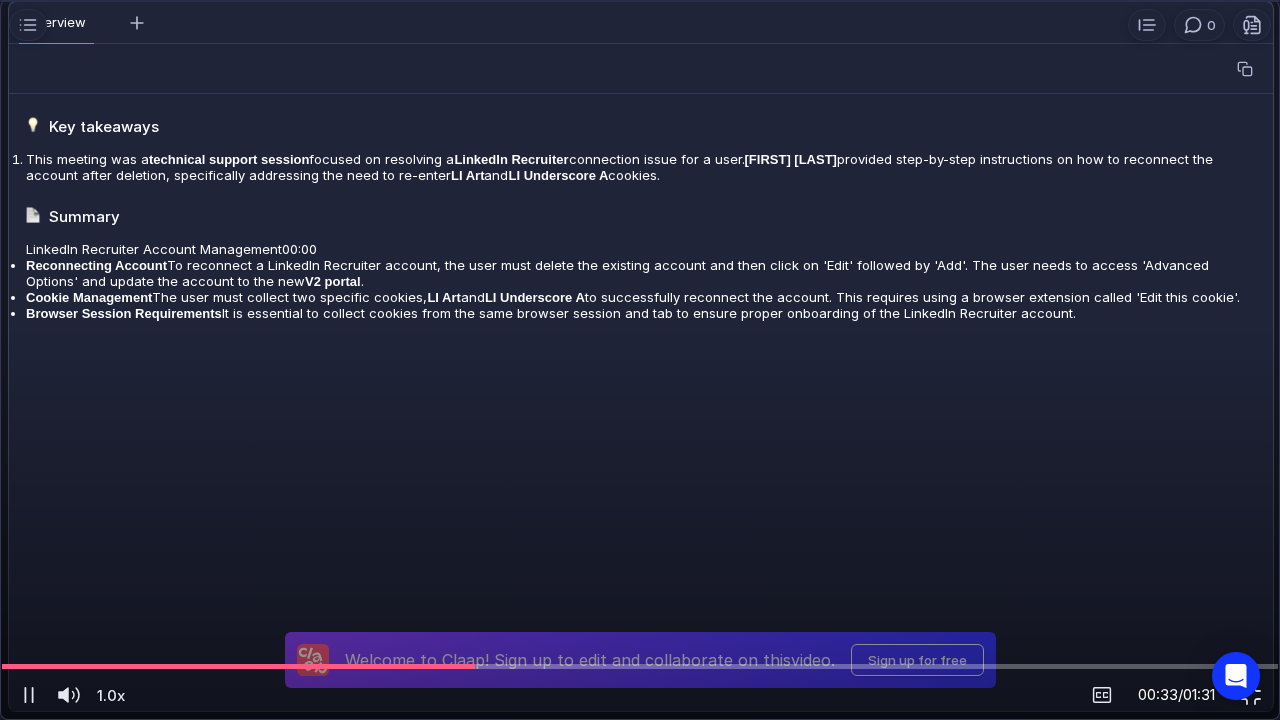 click at bounding box center [640, 360] 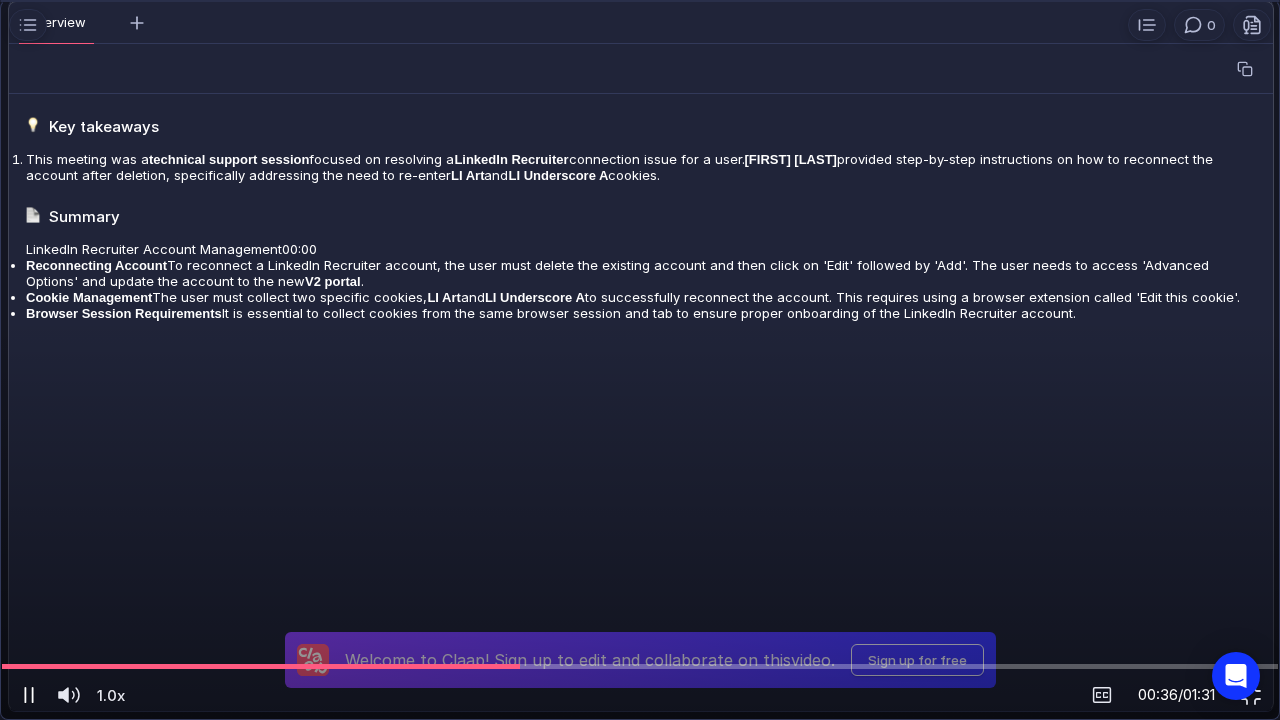 click at bounding box center (29, 695) 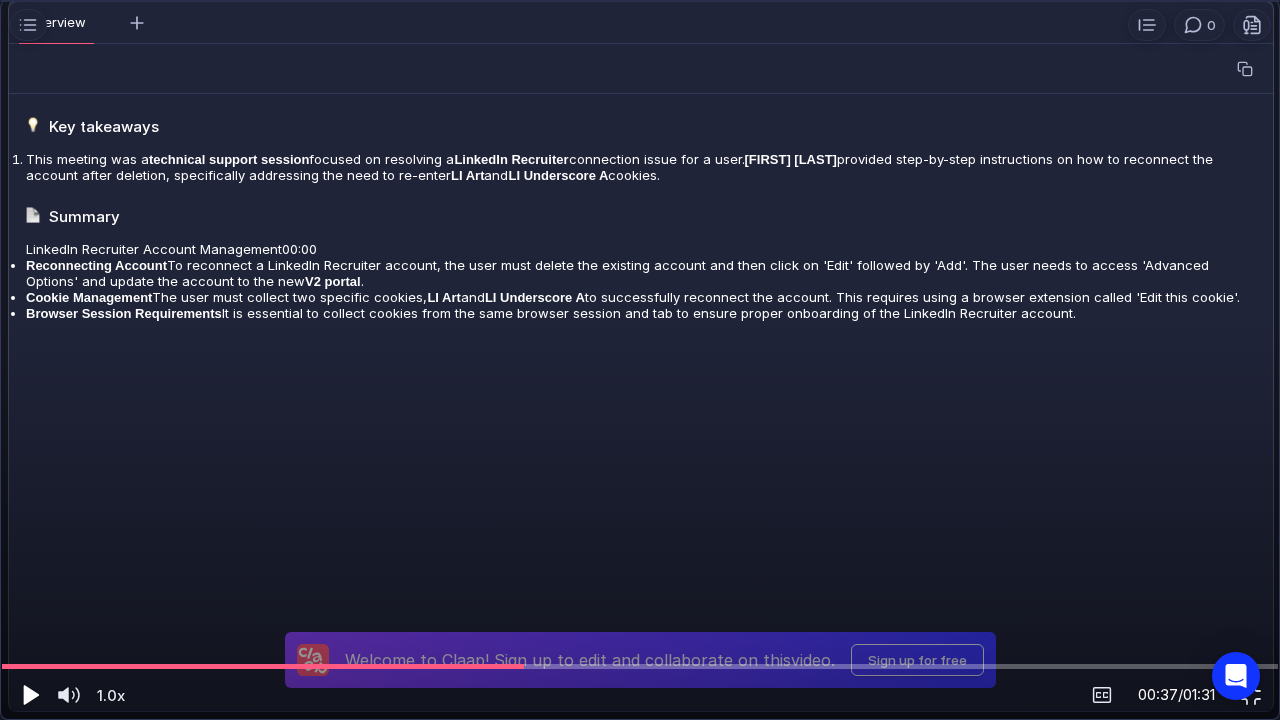 click at bounding box center [29, 695] 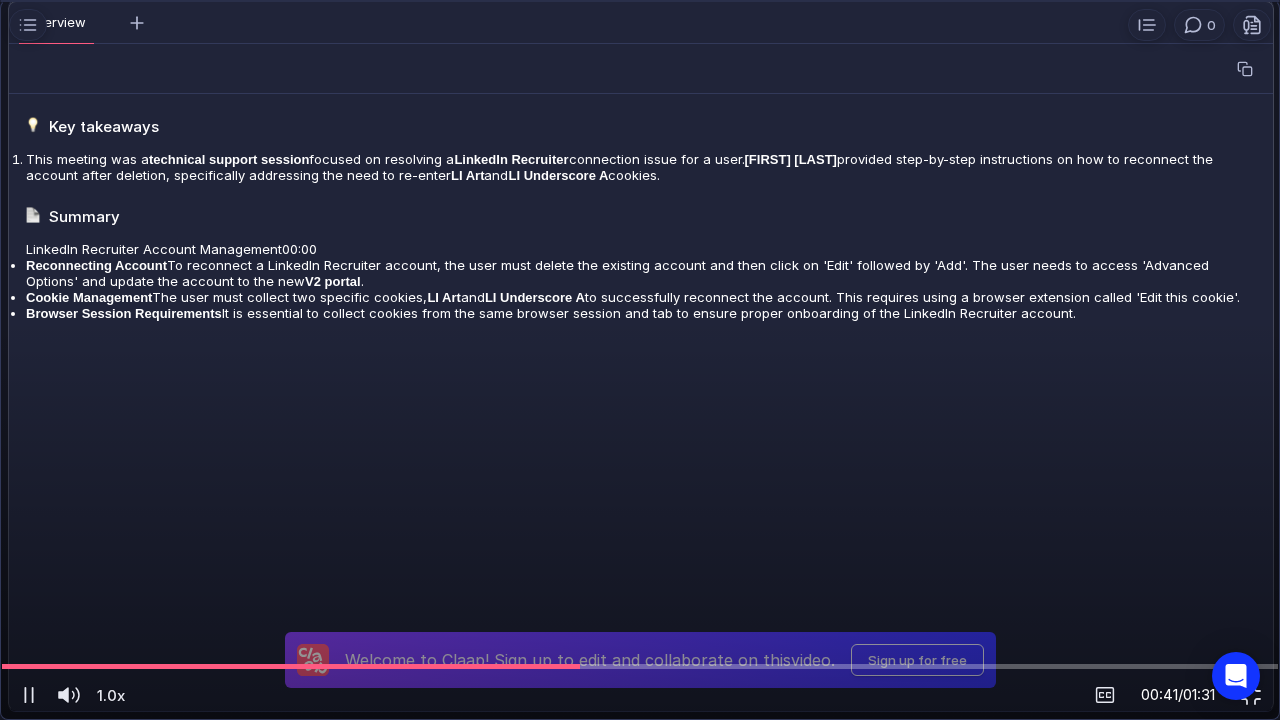 click at bounding box center [640, 360] 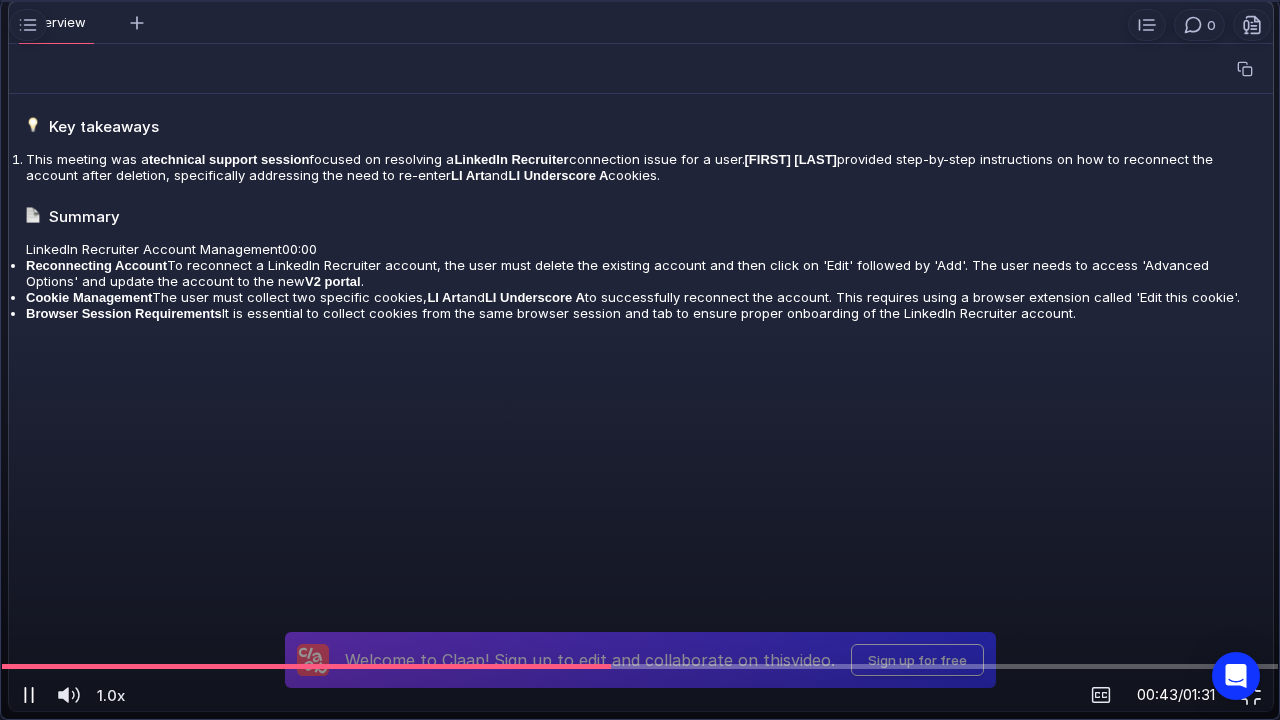 click at bounding box center [29, 695] 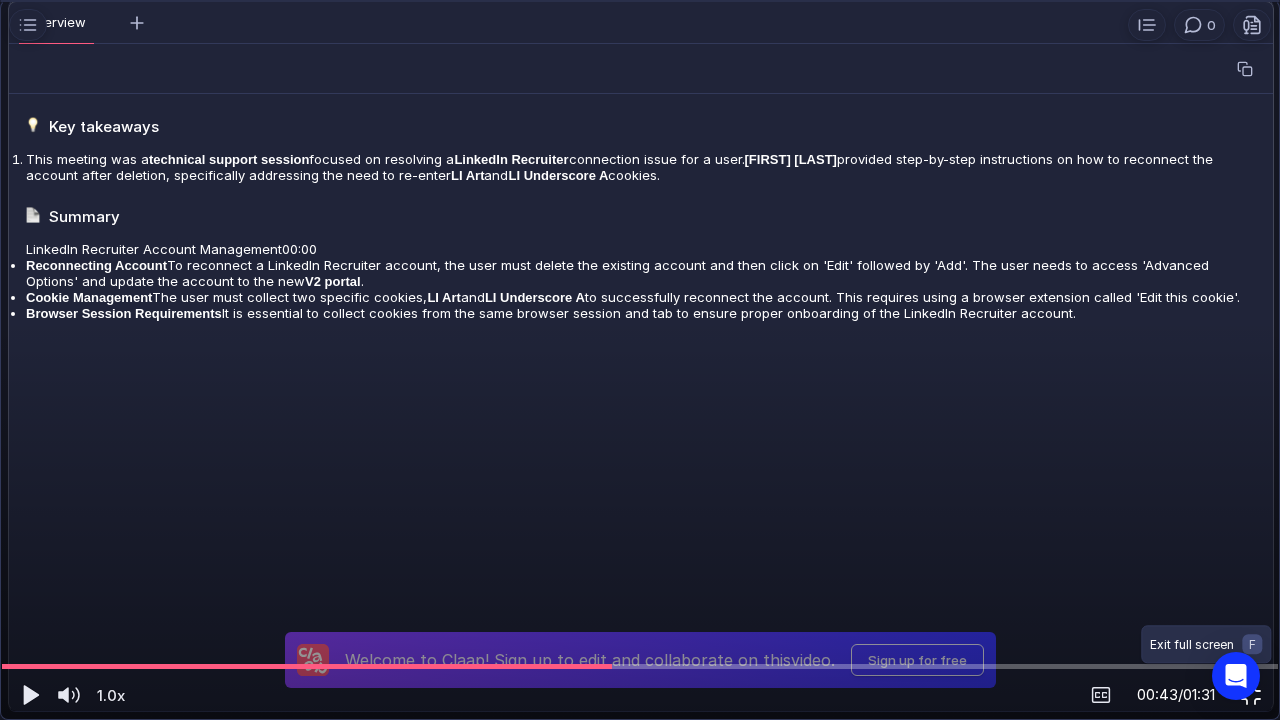 click at bounding box center (1251, 695) 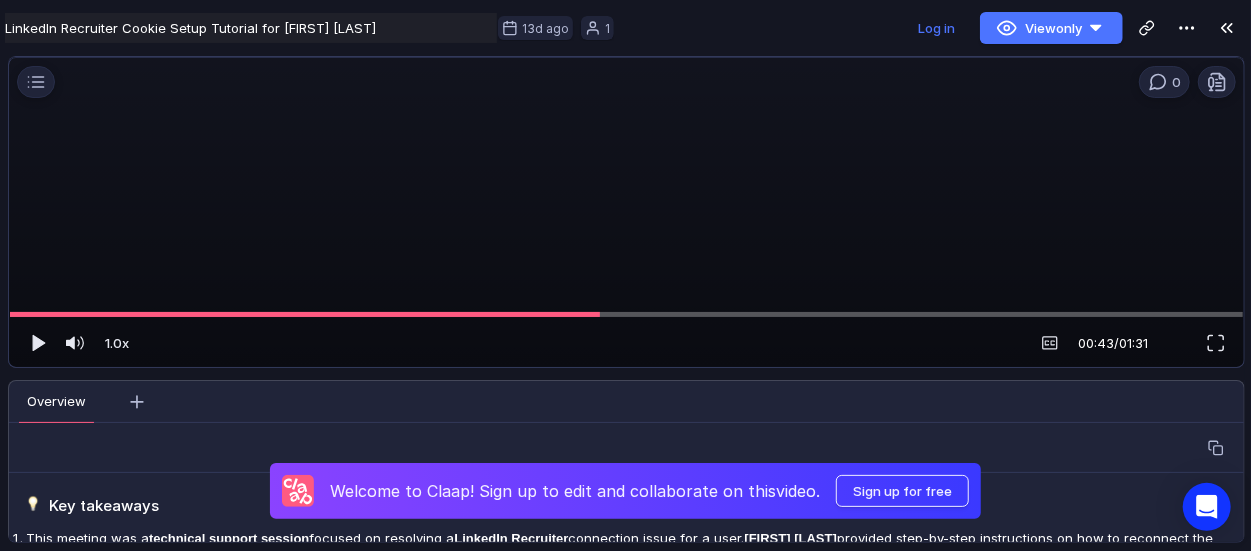 click at bounding box center [623, 219] 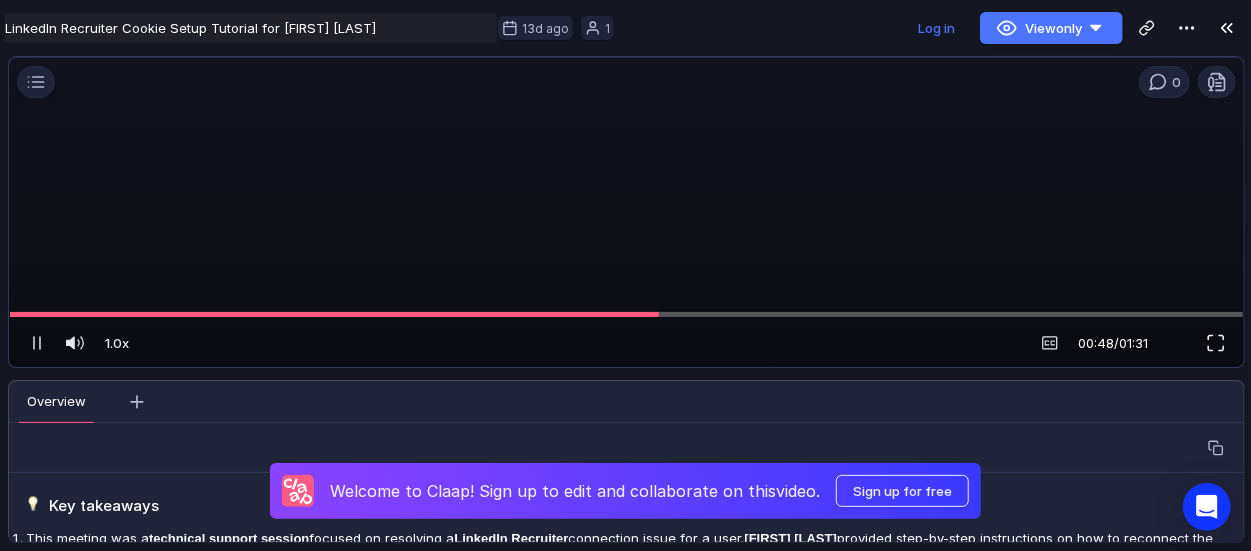click at bounding box center (1216, 343) 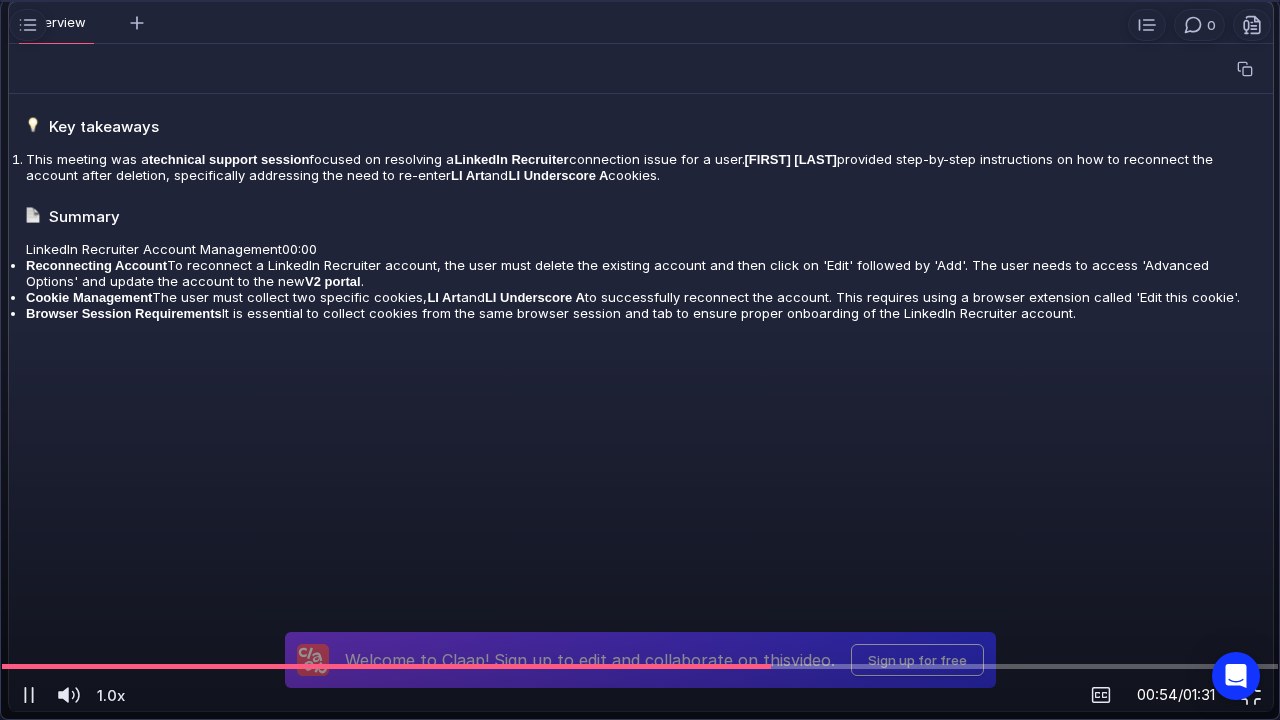 click at bounding box center (640, 360) 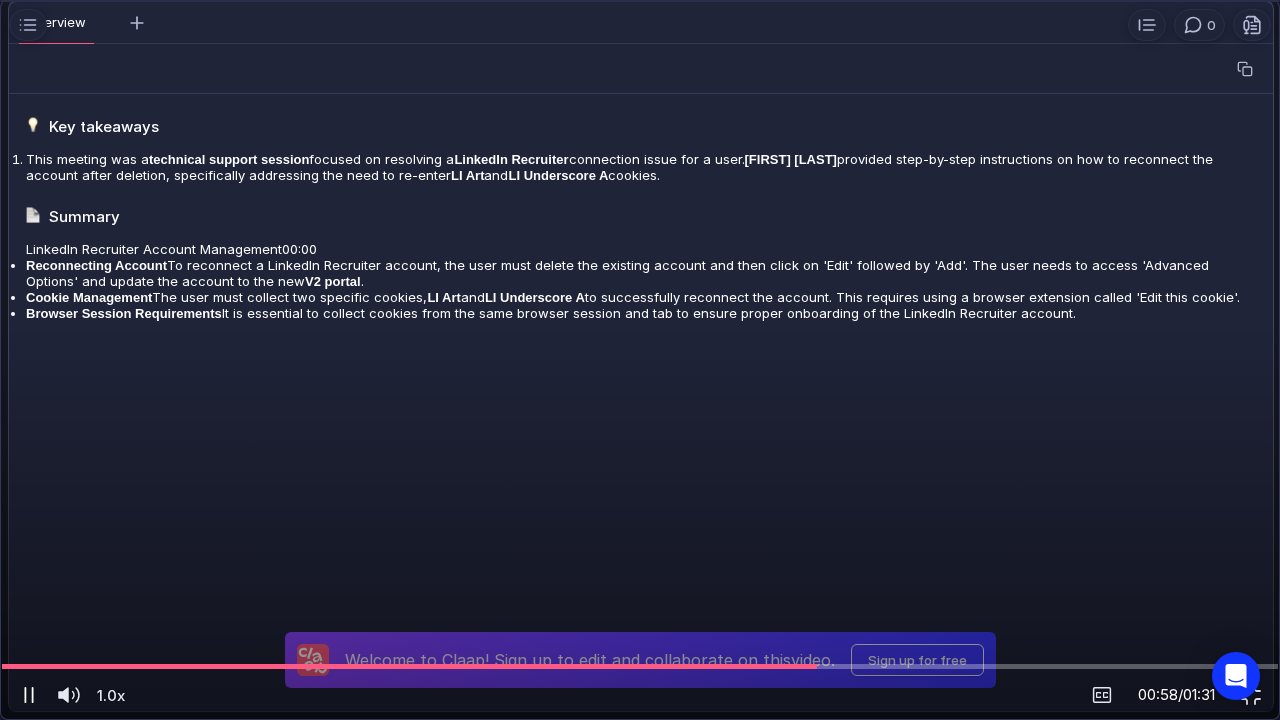 click at bounding box center (29, 695) 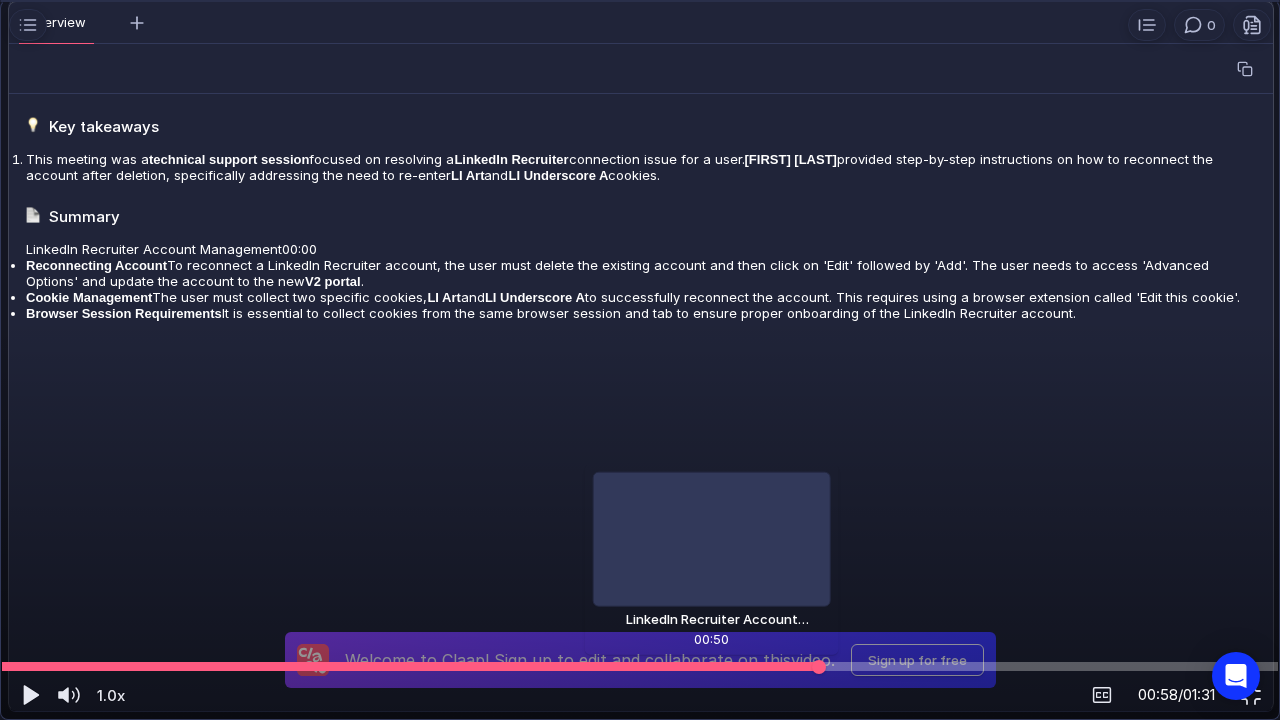 click at bounding box center [640, 666] 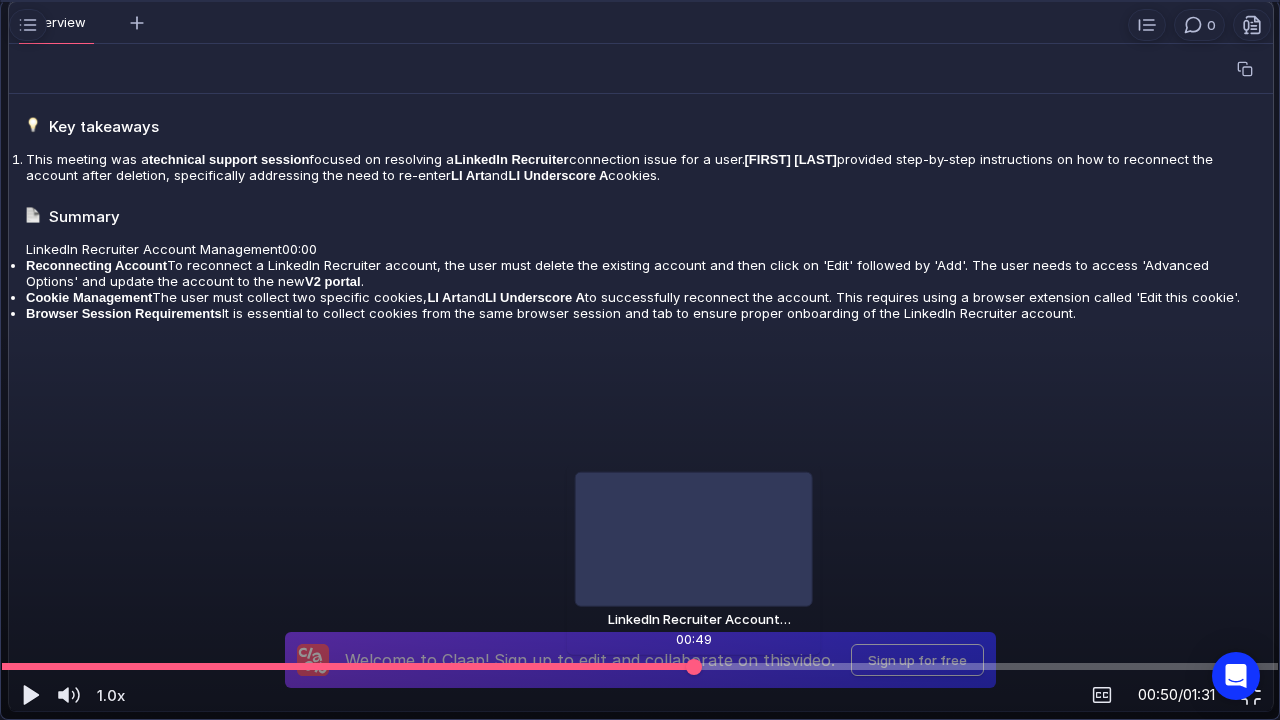 click at bounding box center [640, 666] 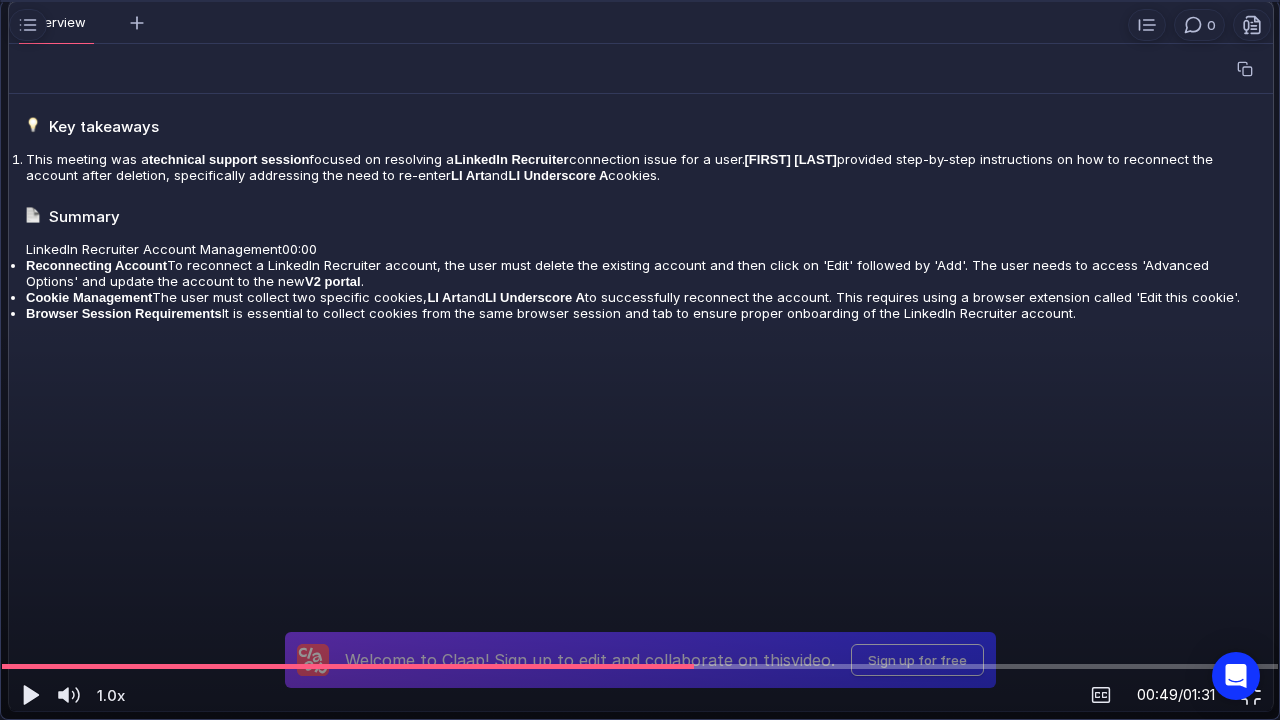 click at bounding box center (640, 360) 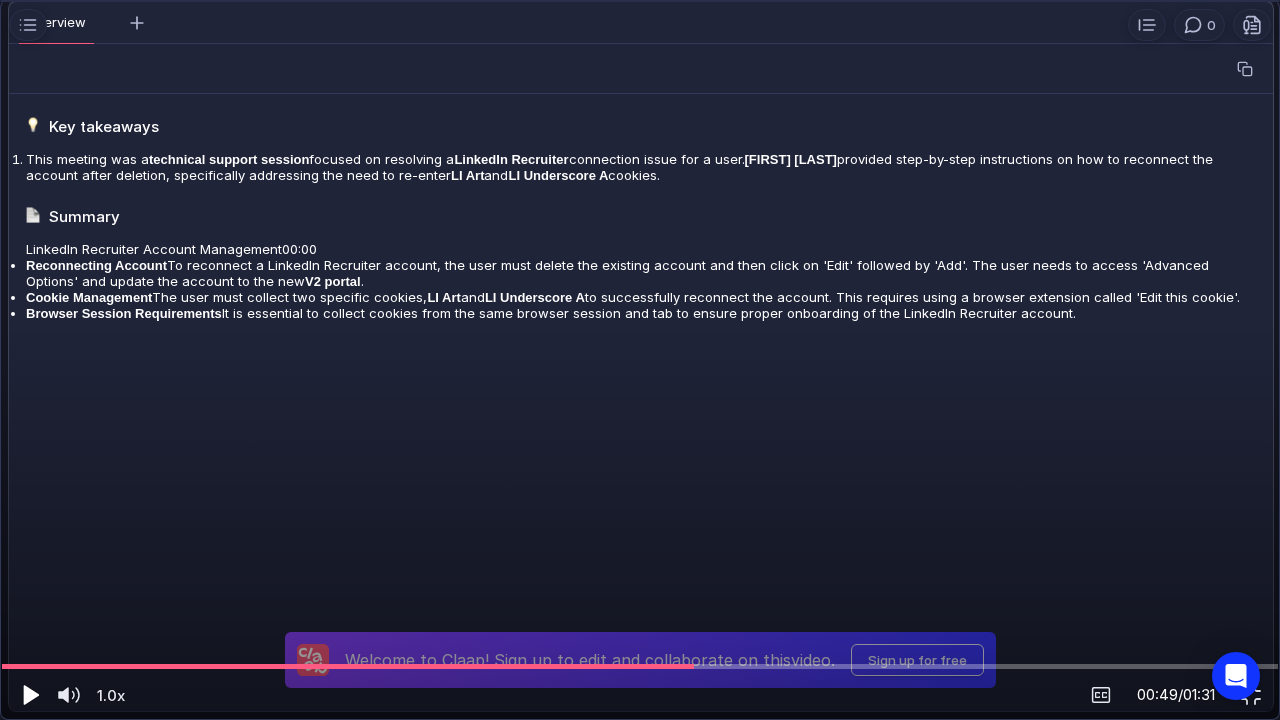 click at bounding box center (31, 695) 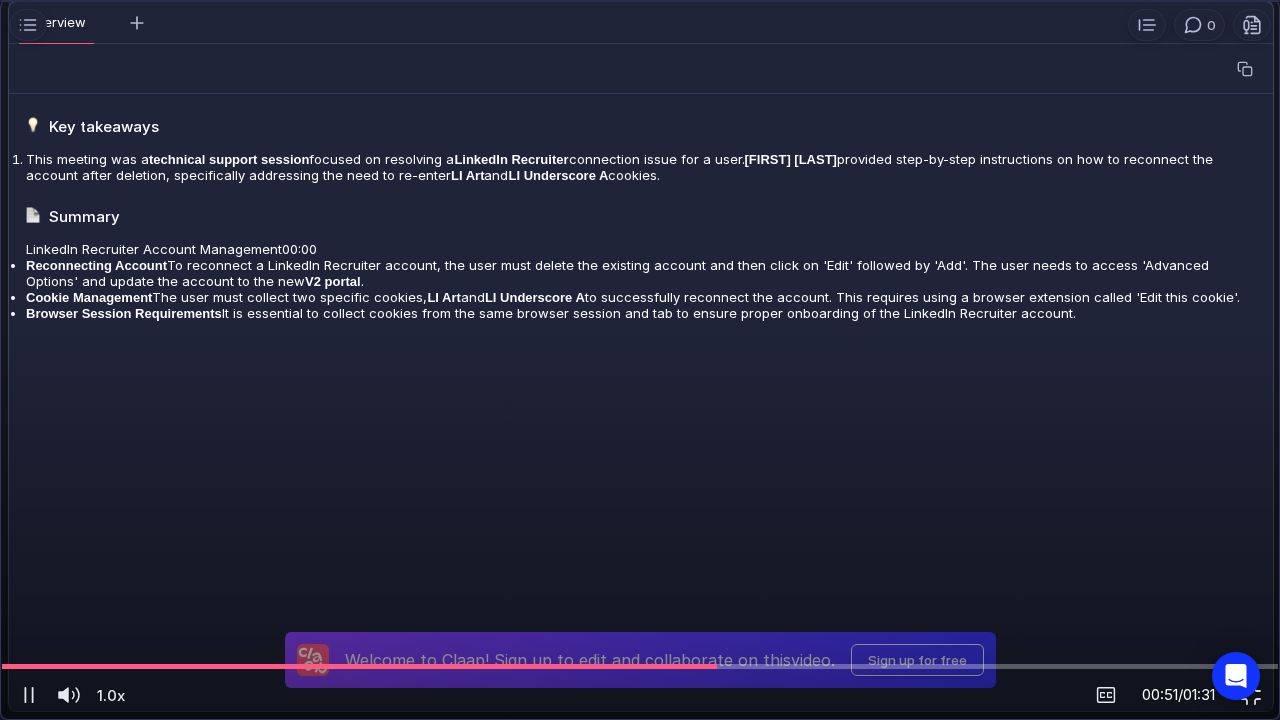 click at bounding box center (640, 360) 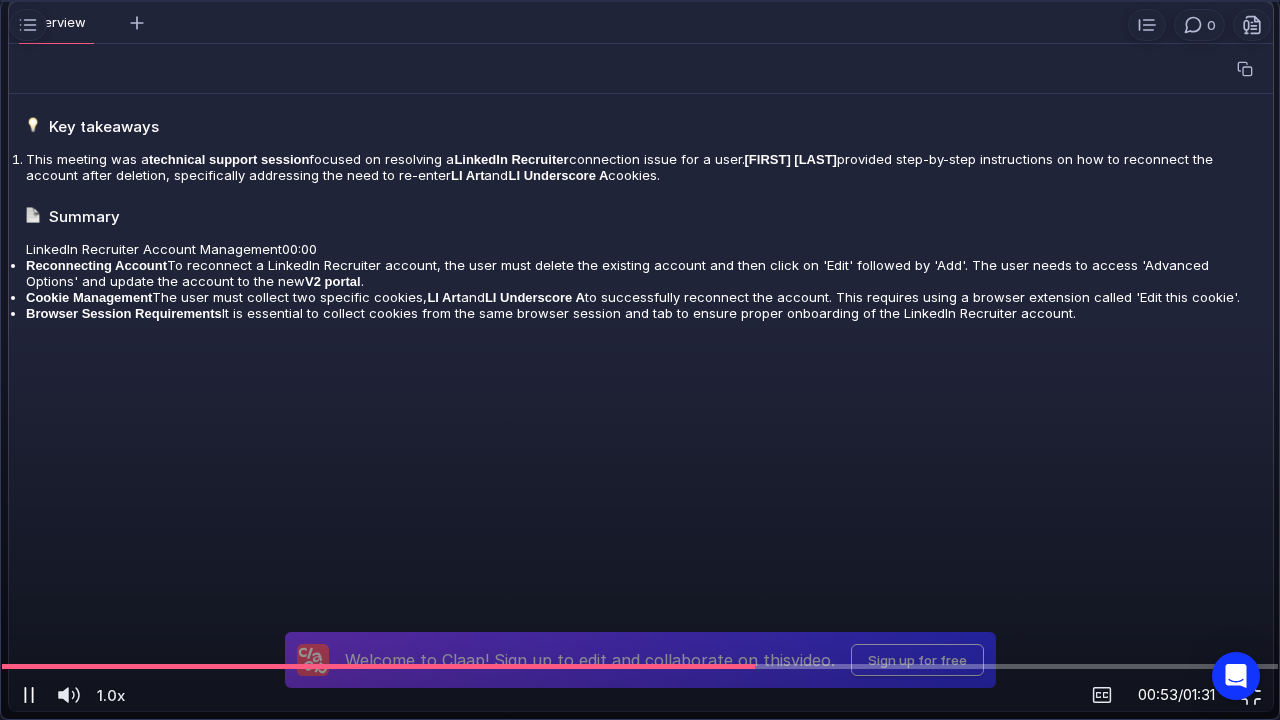 click at bounding box center (29, 695) 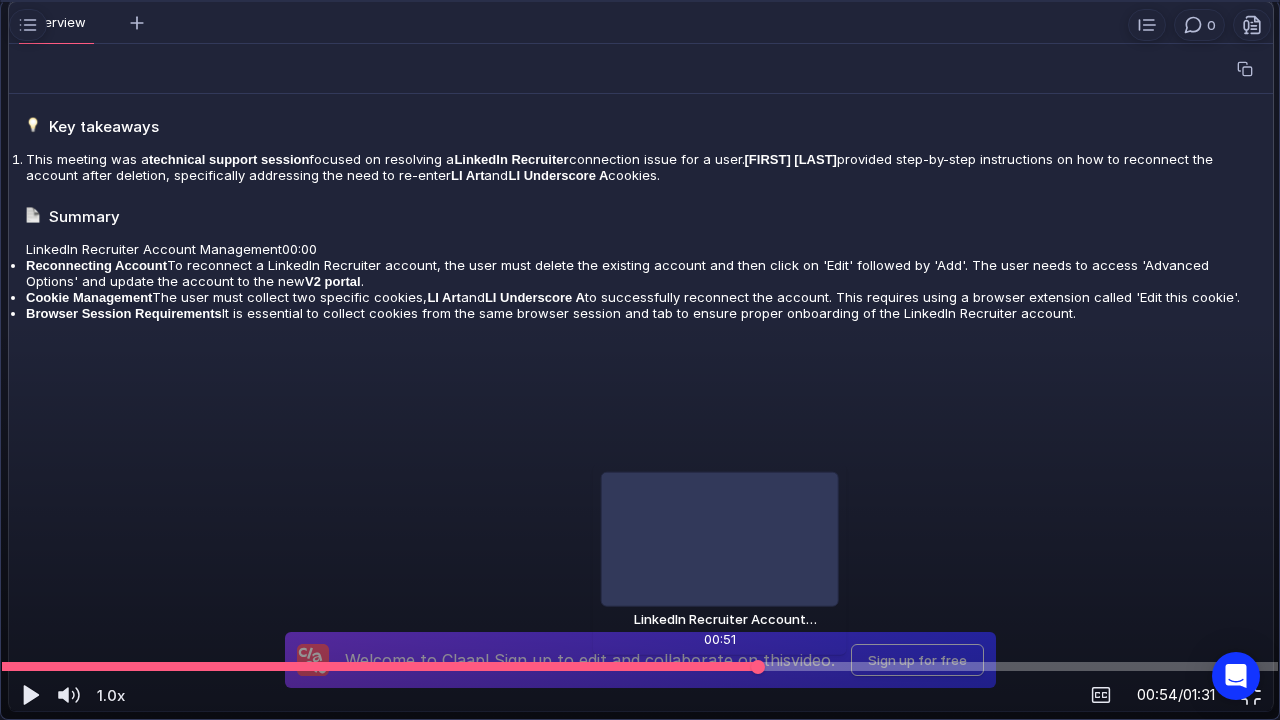 click at bounding box center (640, 666) 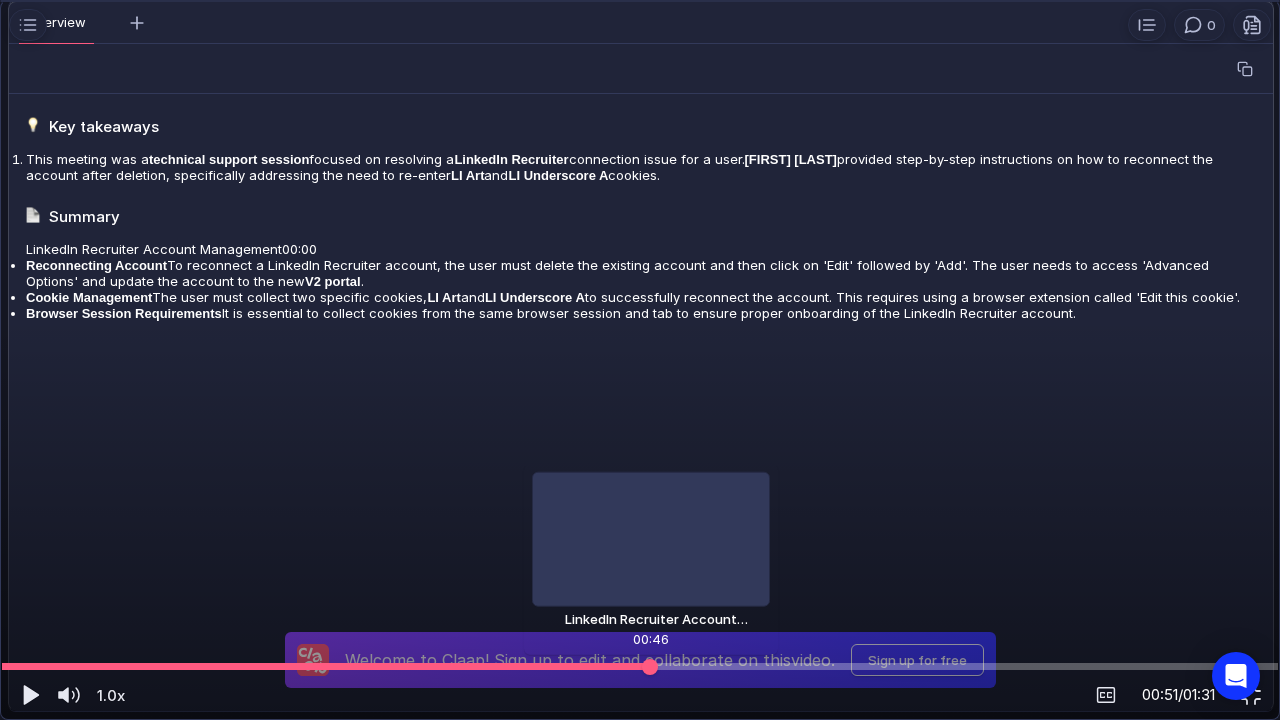 click at bounding box center [640, 666] 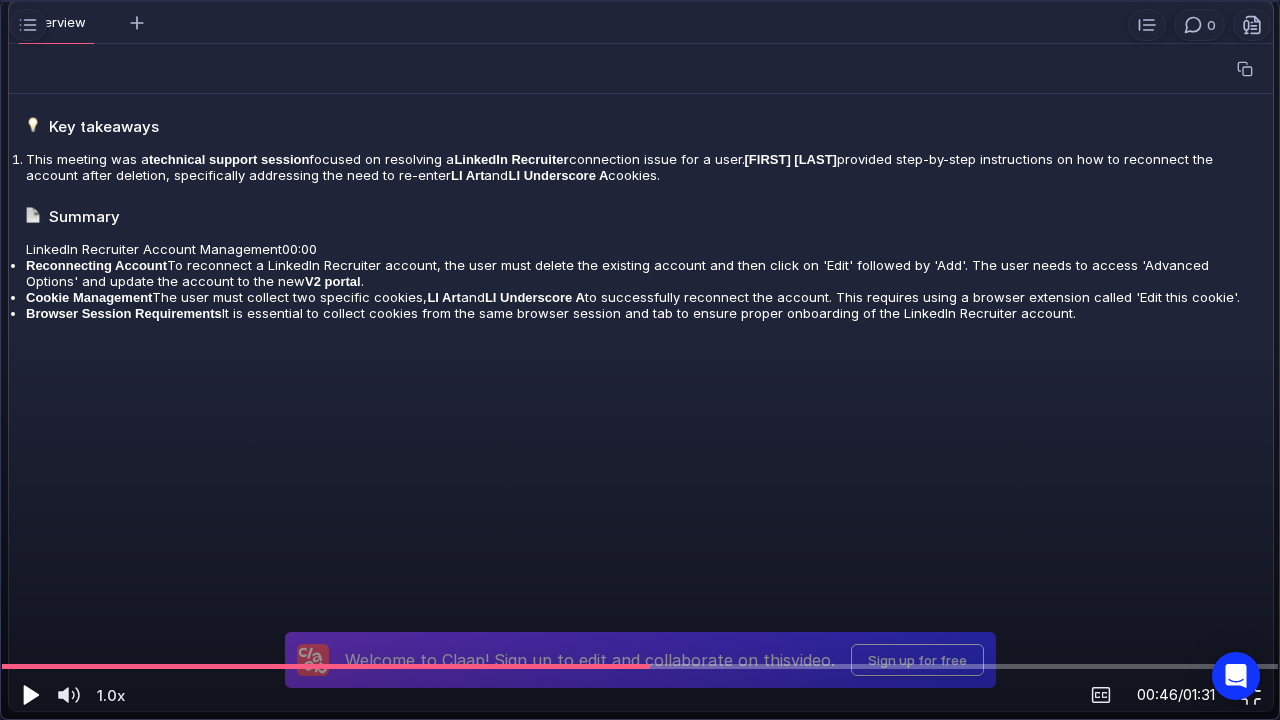click at bounding box center [31, 695] 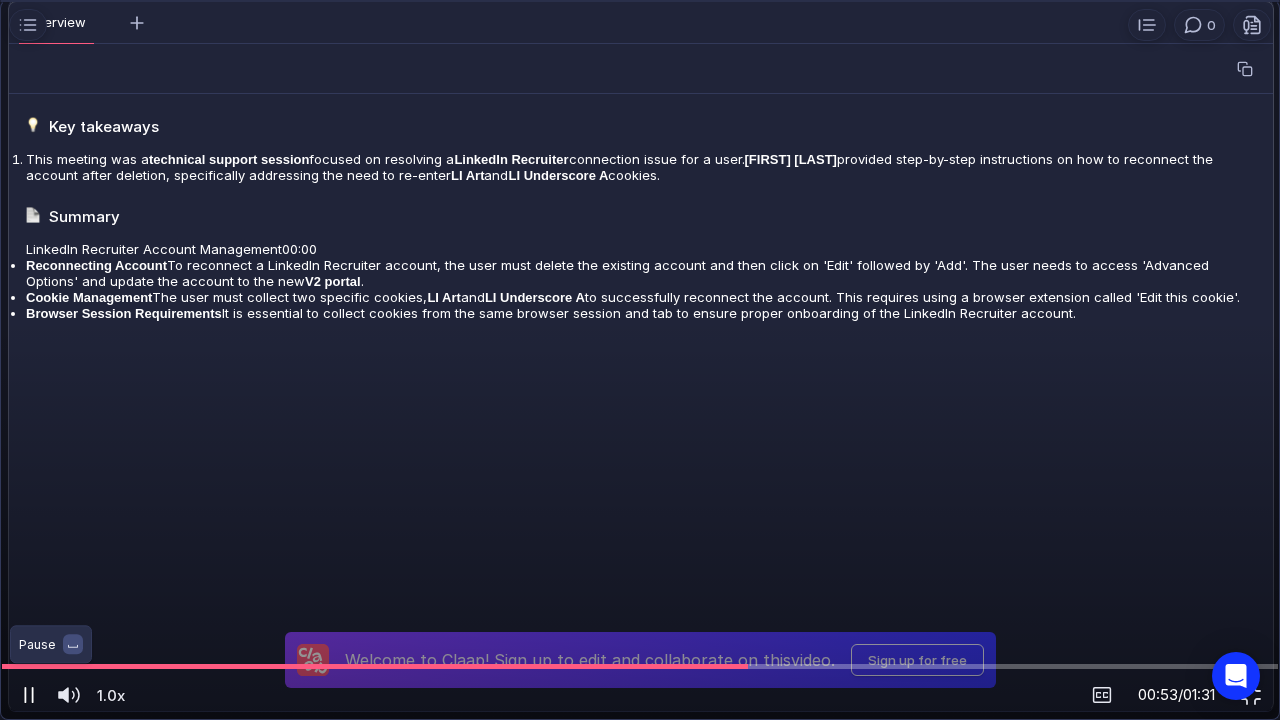 click at bounding box center [29, 695] 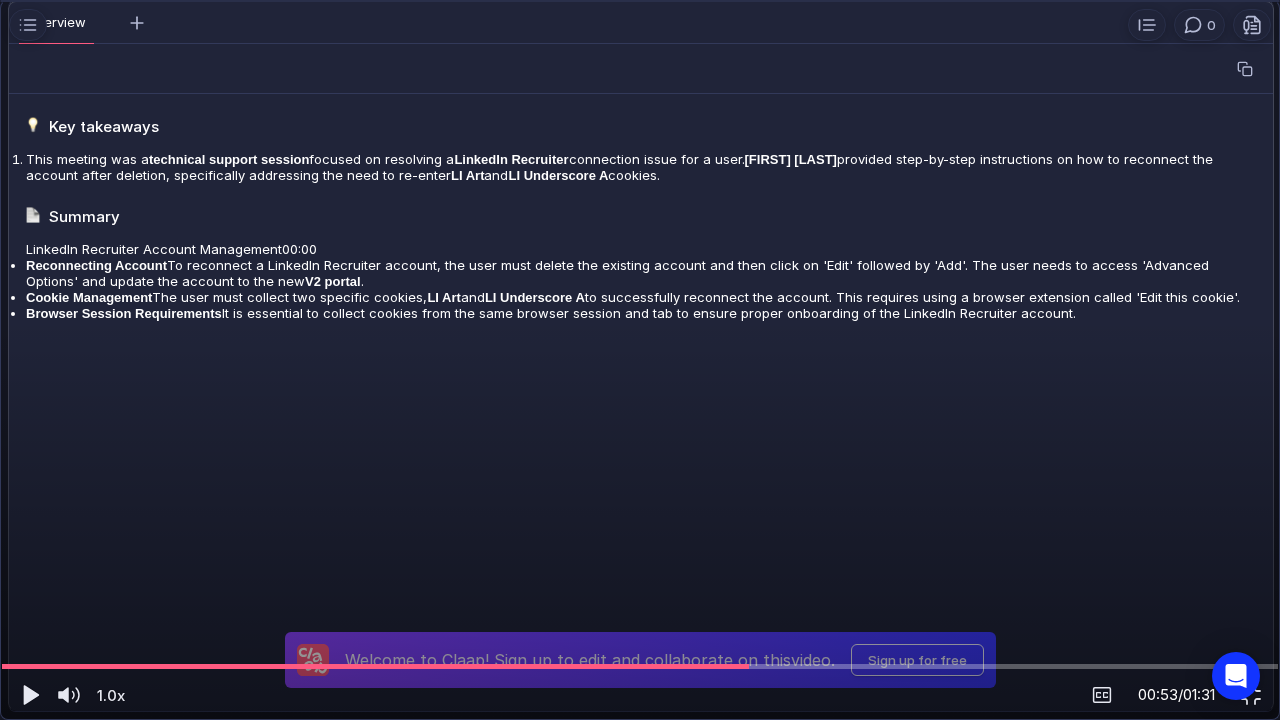 click at bounding box center (640, 360) 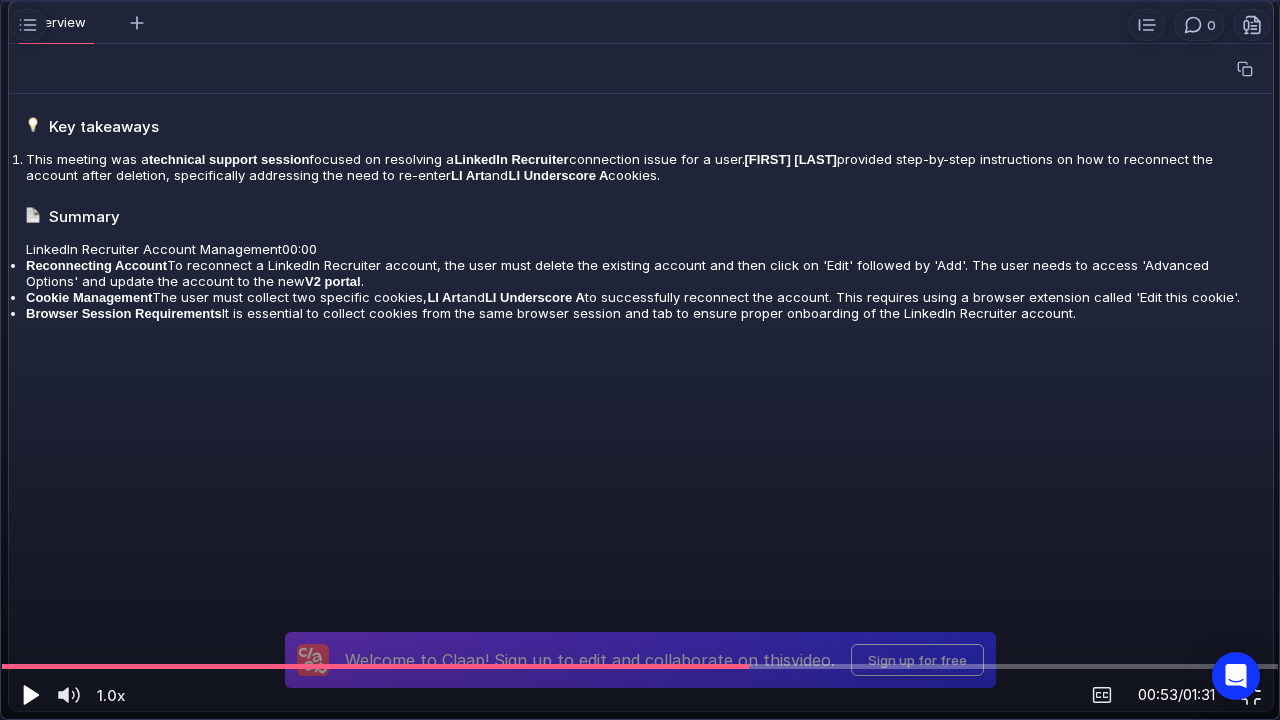 click at bounding box center (29, 695) 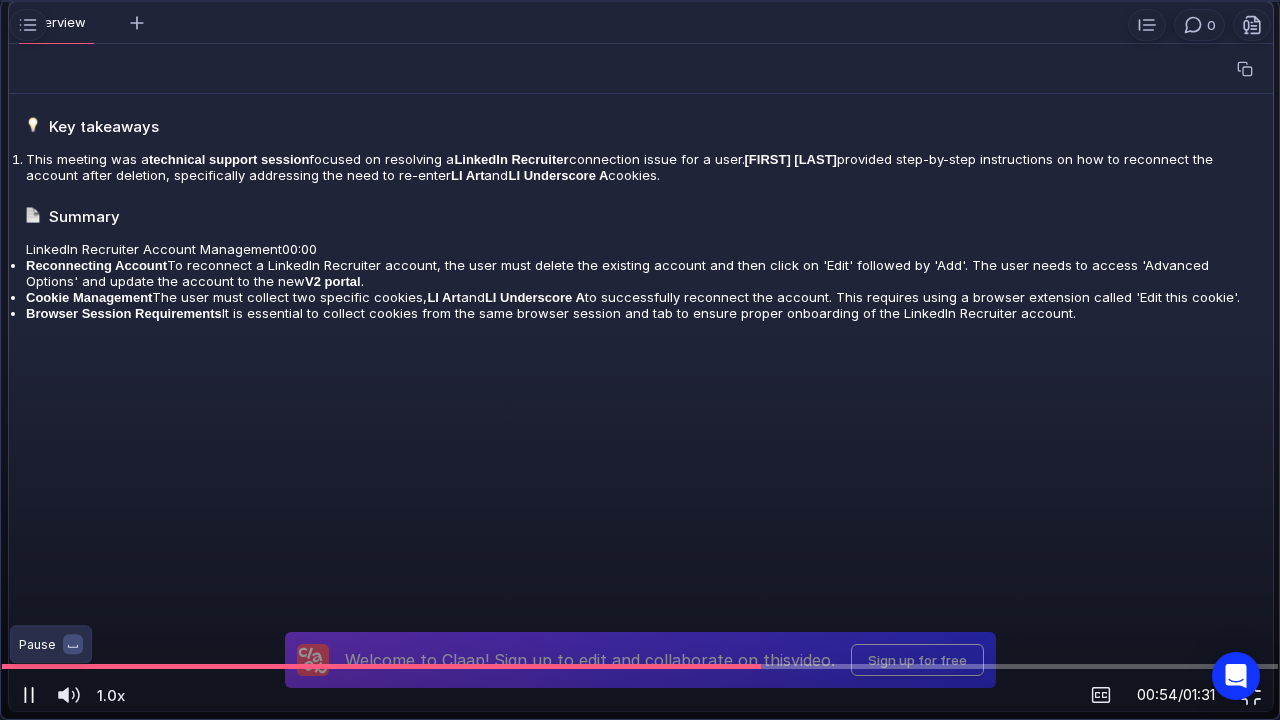 click at bounding box center (29, 695) 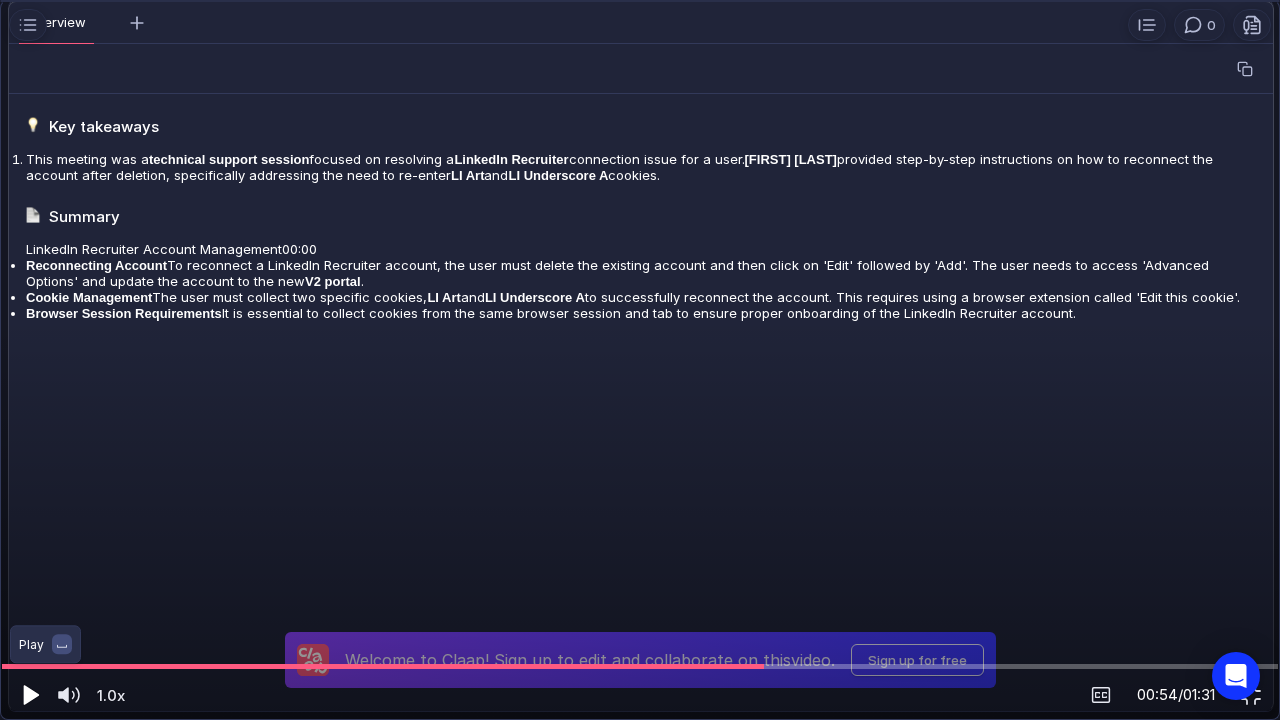click at bounding box center (29, 695) 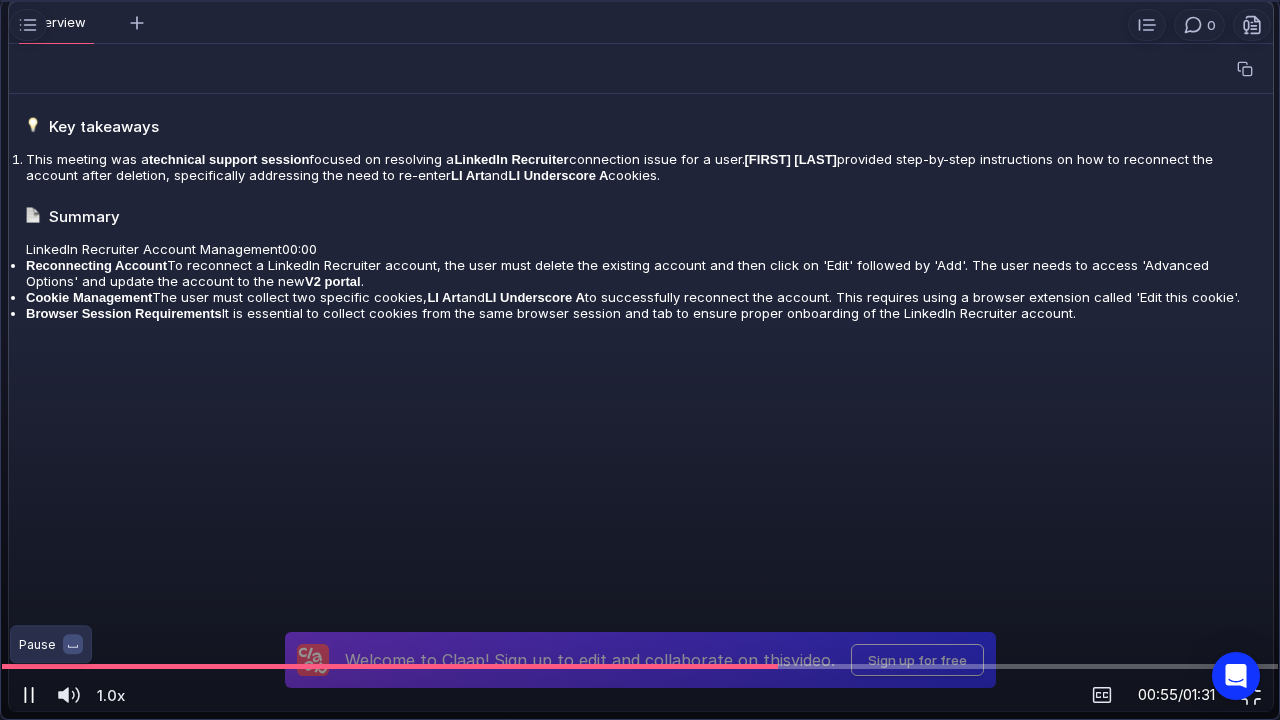 click at bounding box center (29, 695) 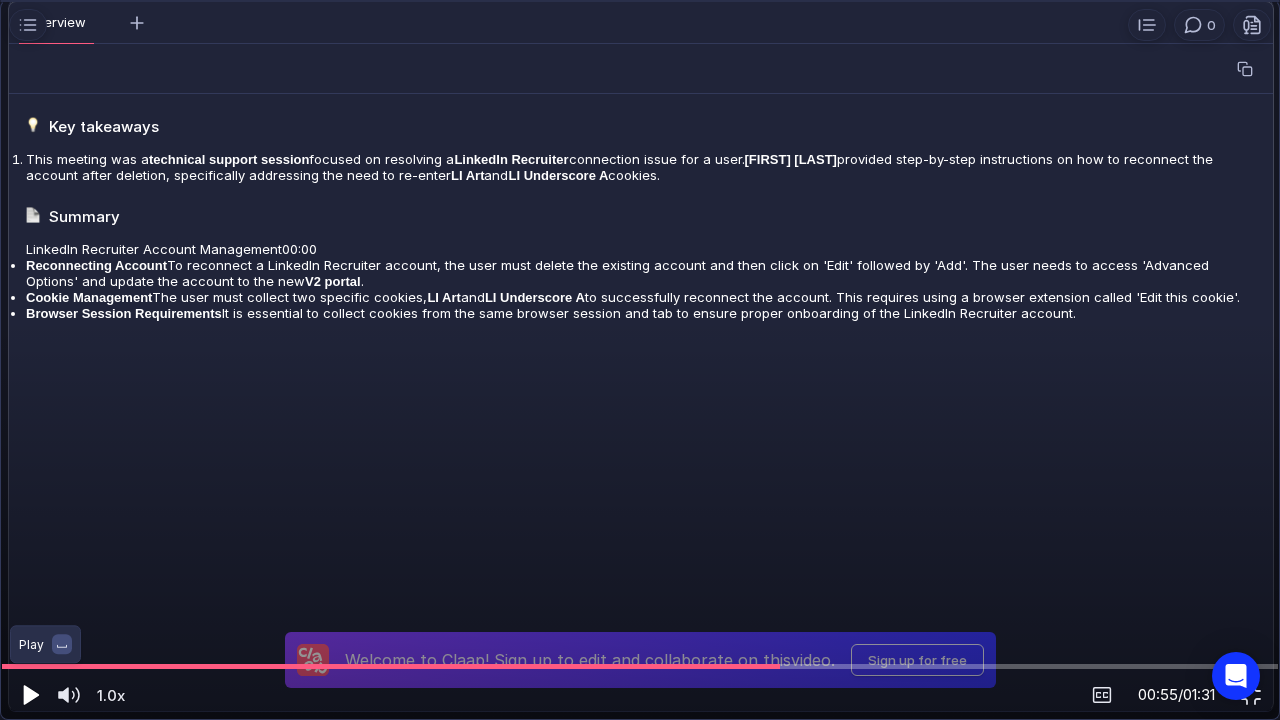 click at bounding box center [29, 695] 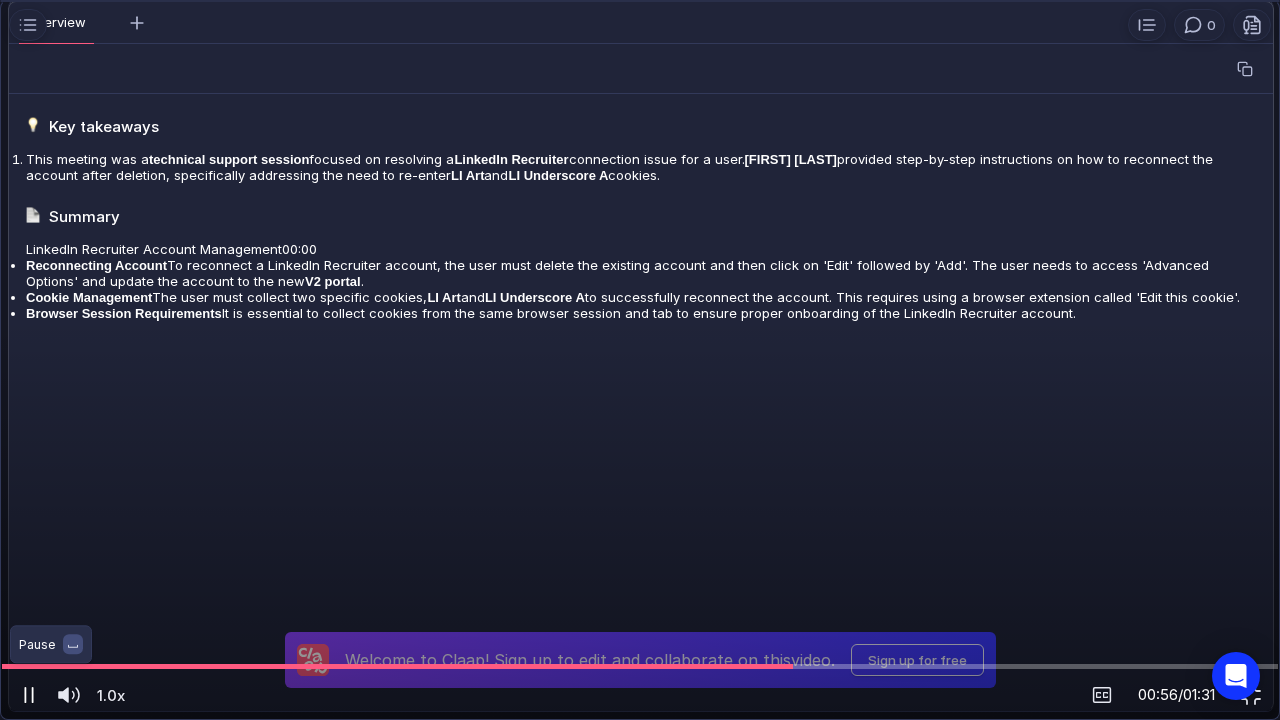 click at bounding box center [29, 695] 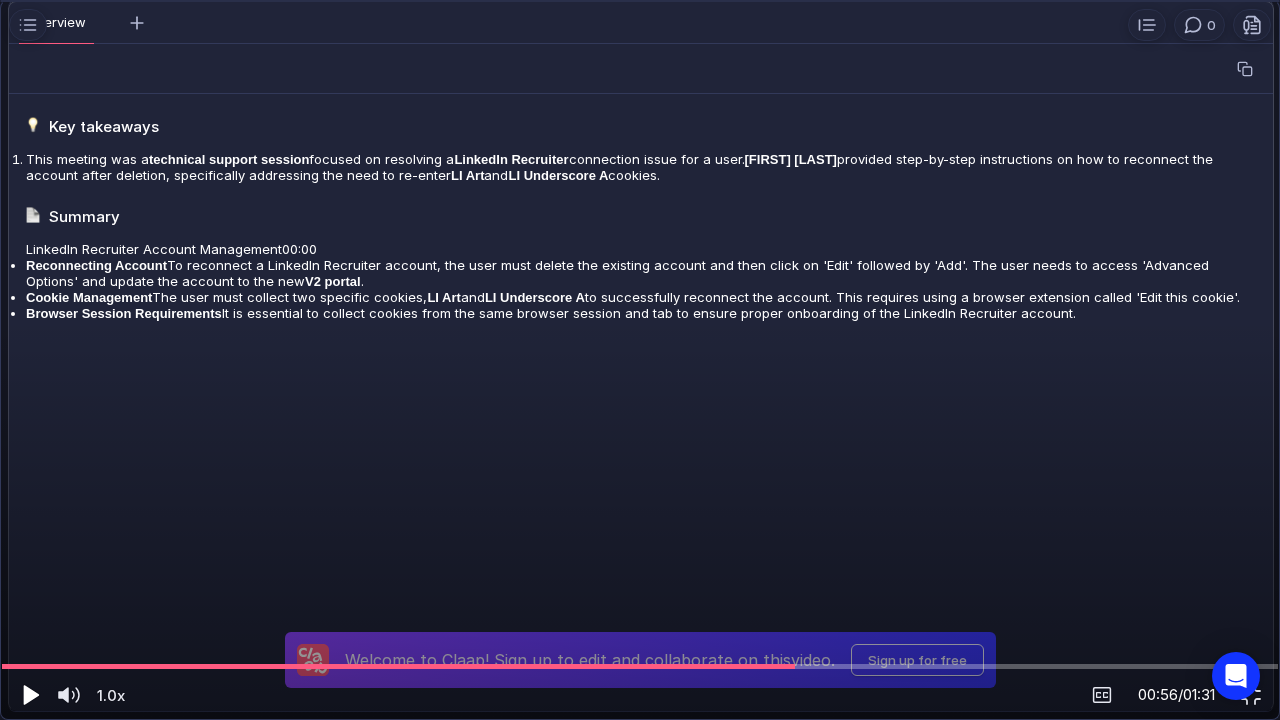 click at bounding box center (29, 695) 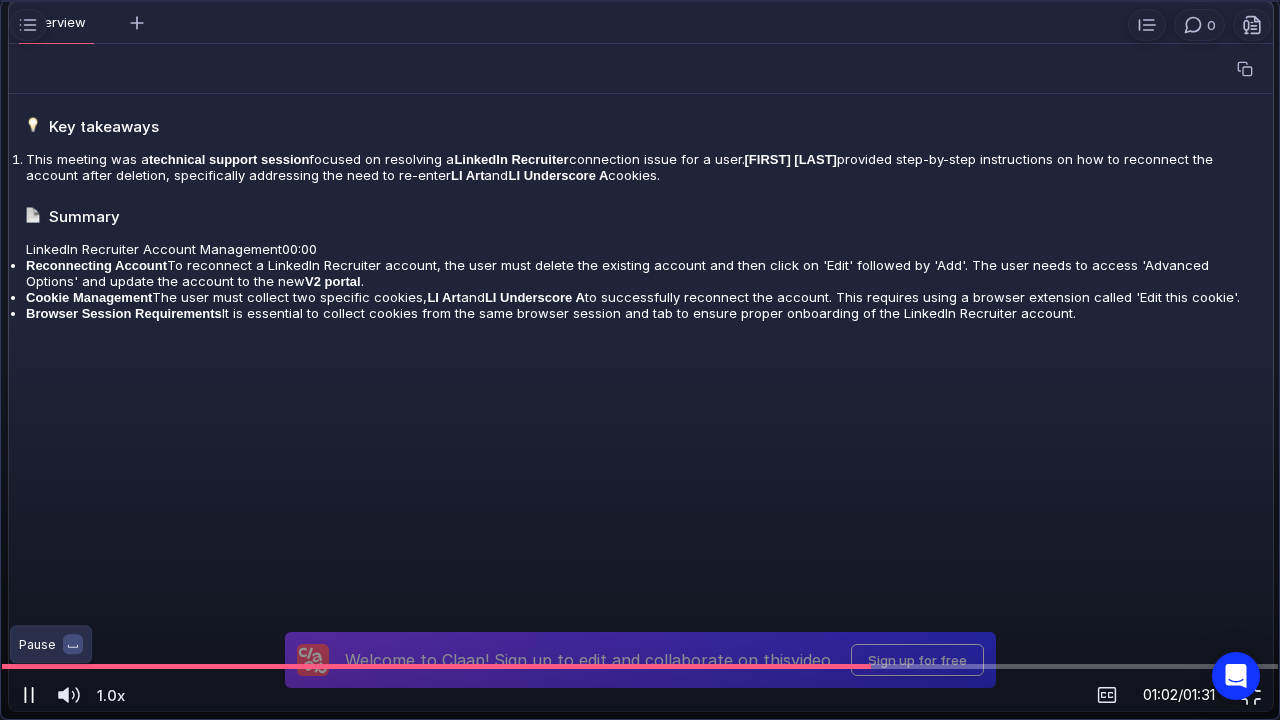 click at bounding box center (29, 695) 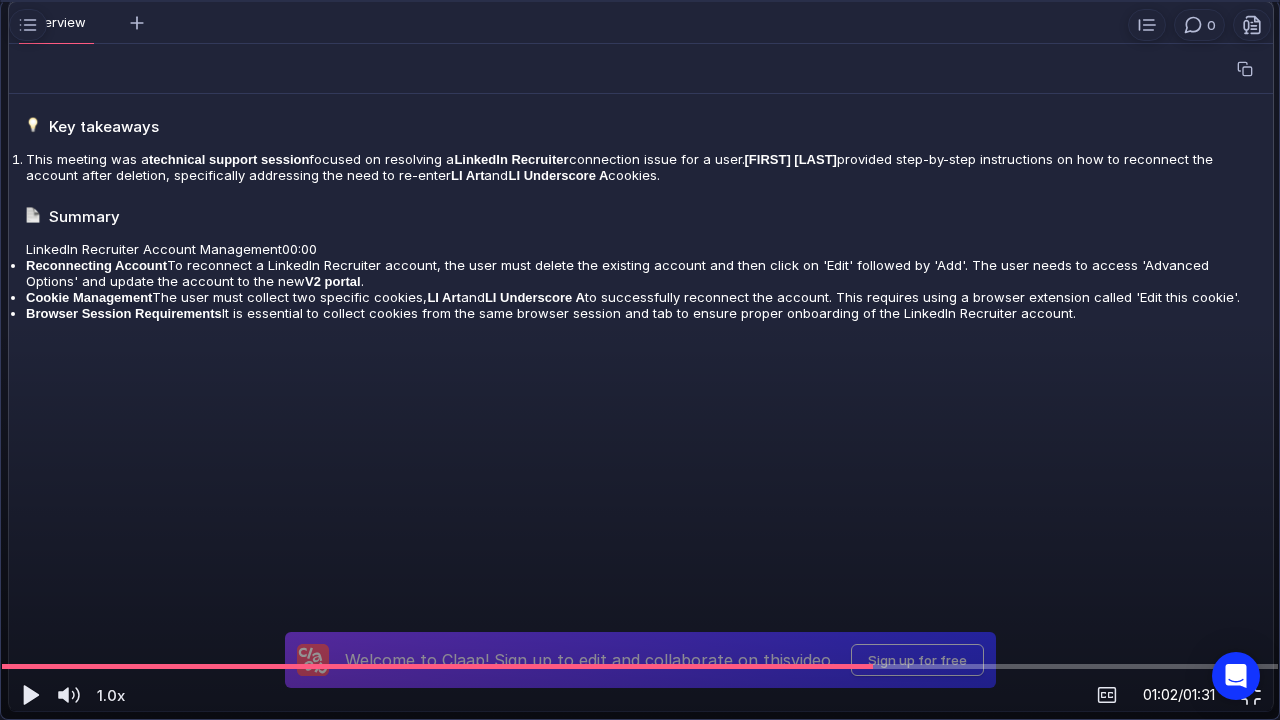 click at bounding box center [640, 360] 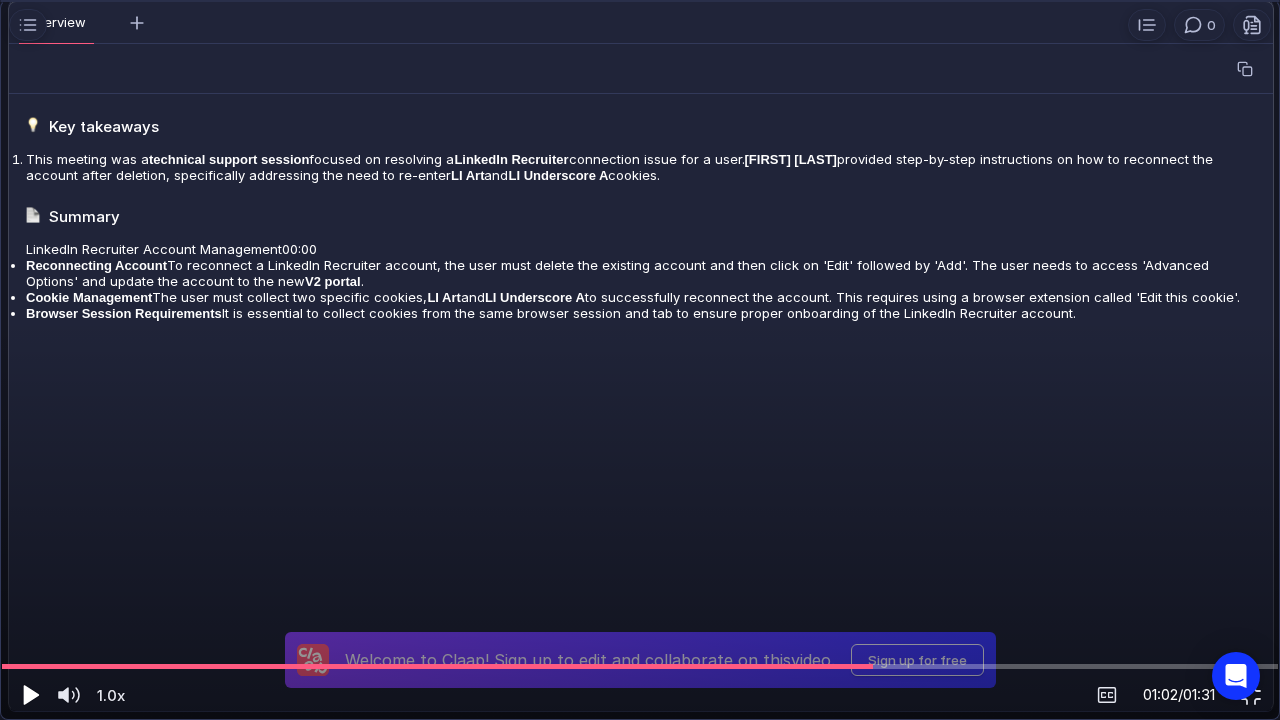 click at bounding box center [31, 695] 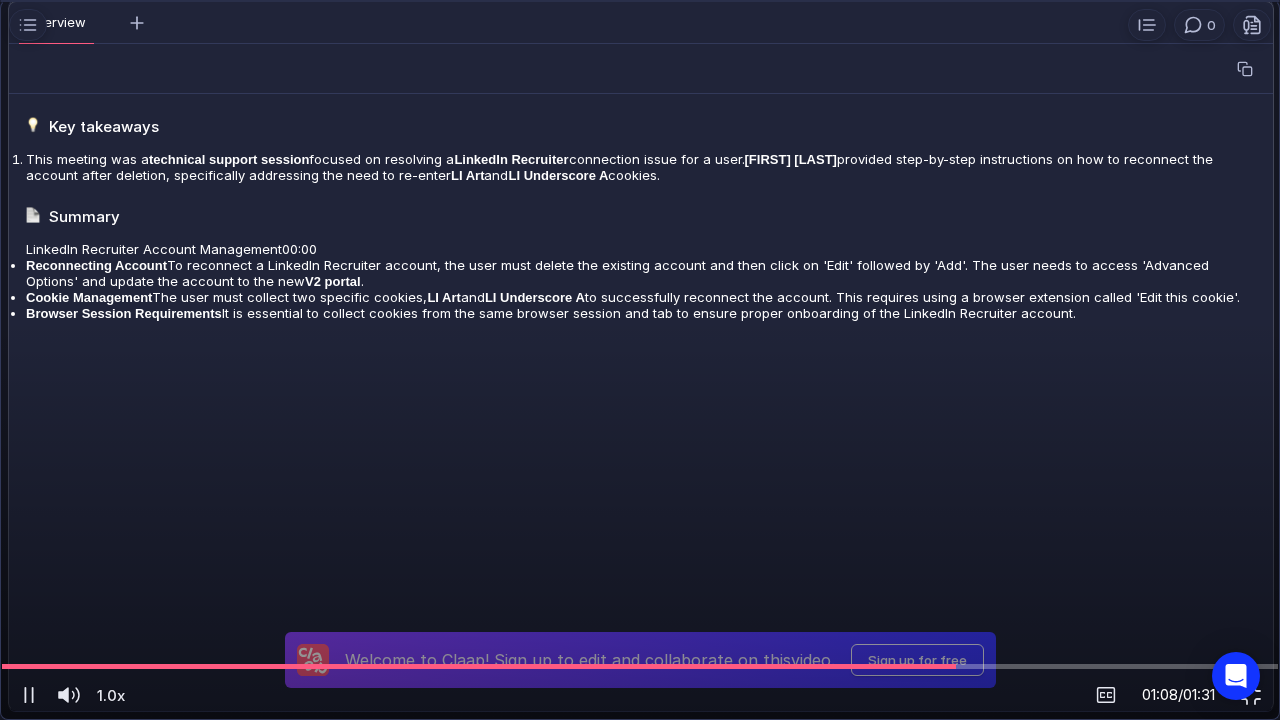 click at bounding box center (640, 360) 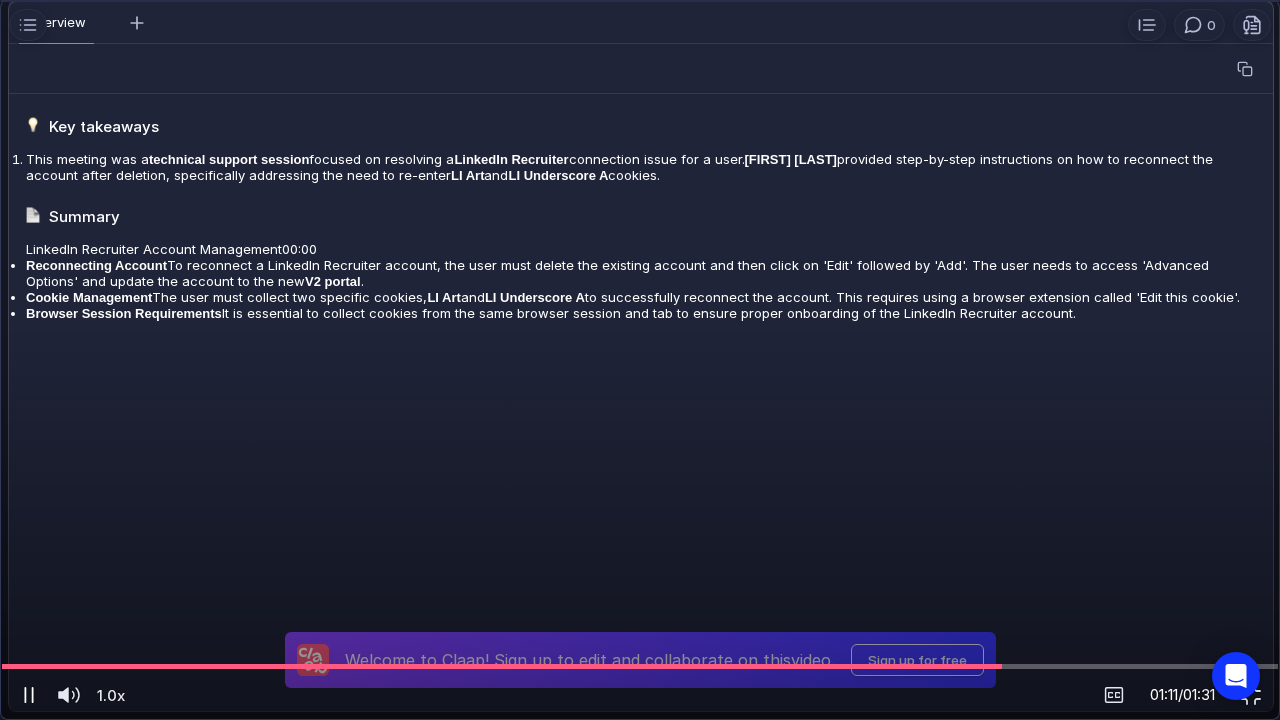 click at bounding box center [33, 695] 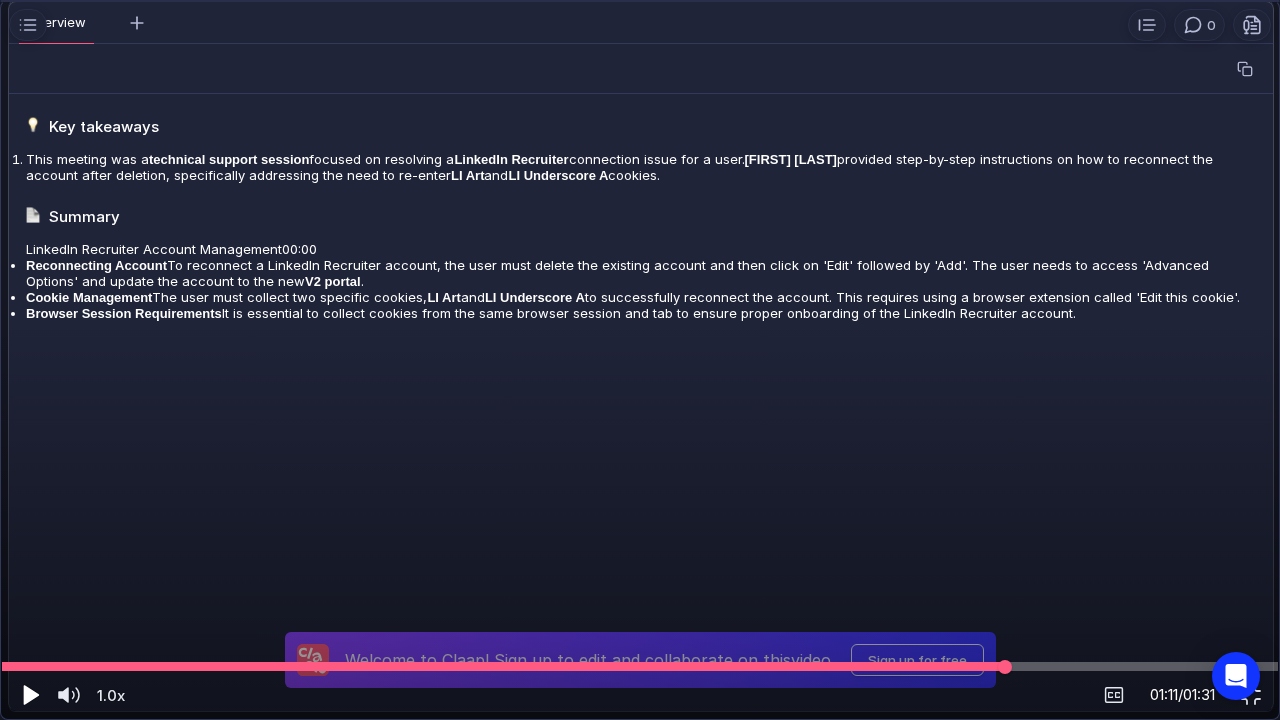 click at bounding box center (640, 666) 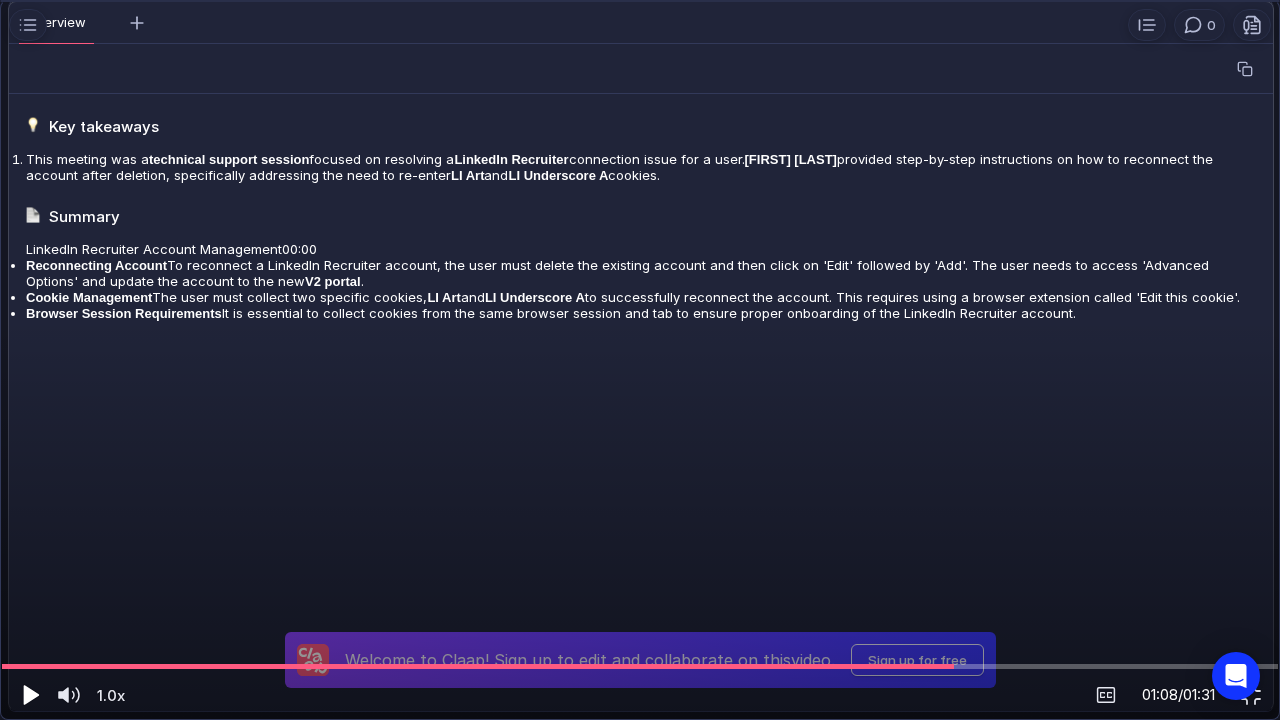 click at bounding box center (640, 360) 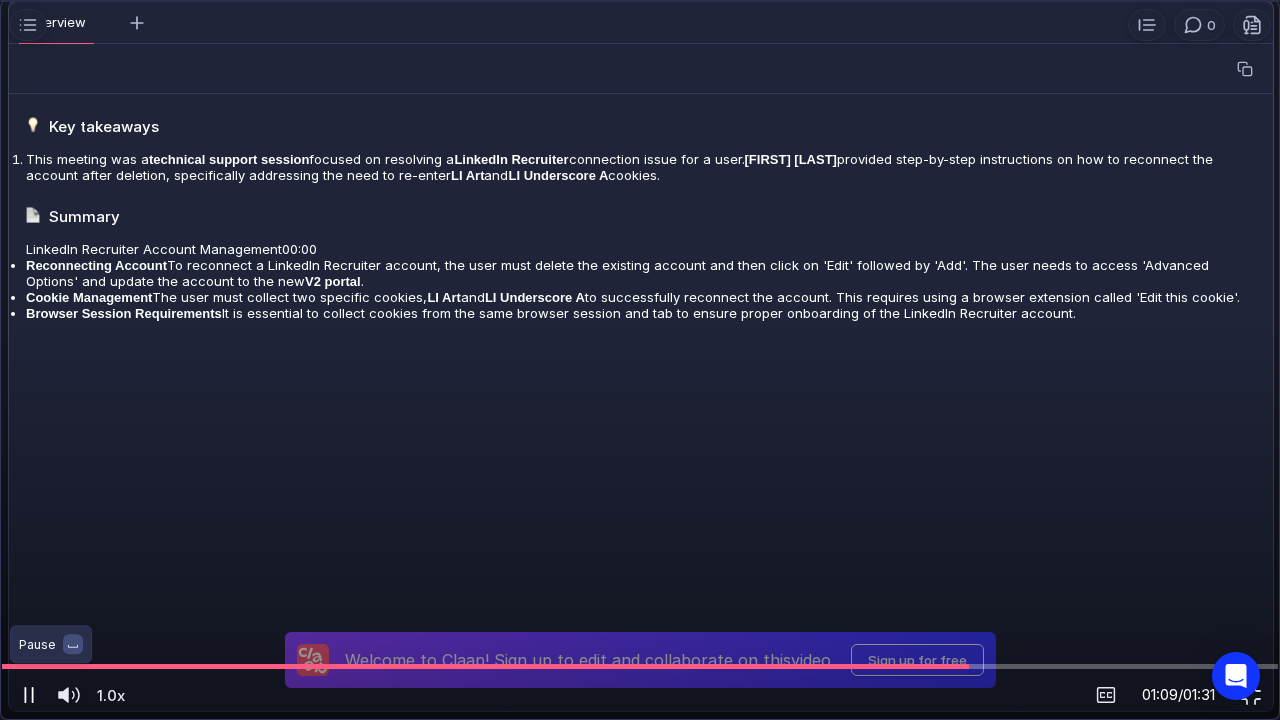 click at bounding box center (29, 695) 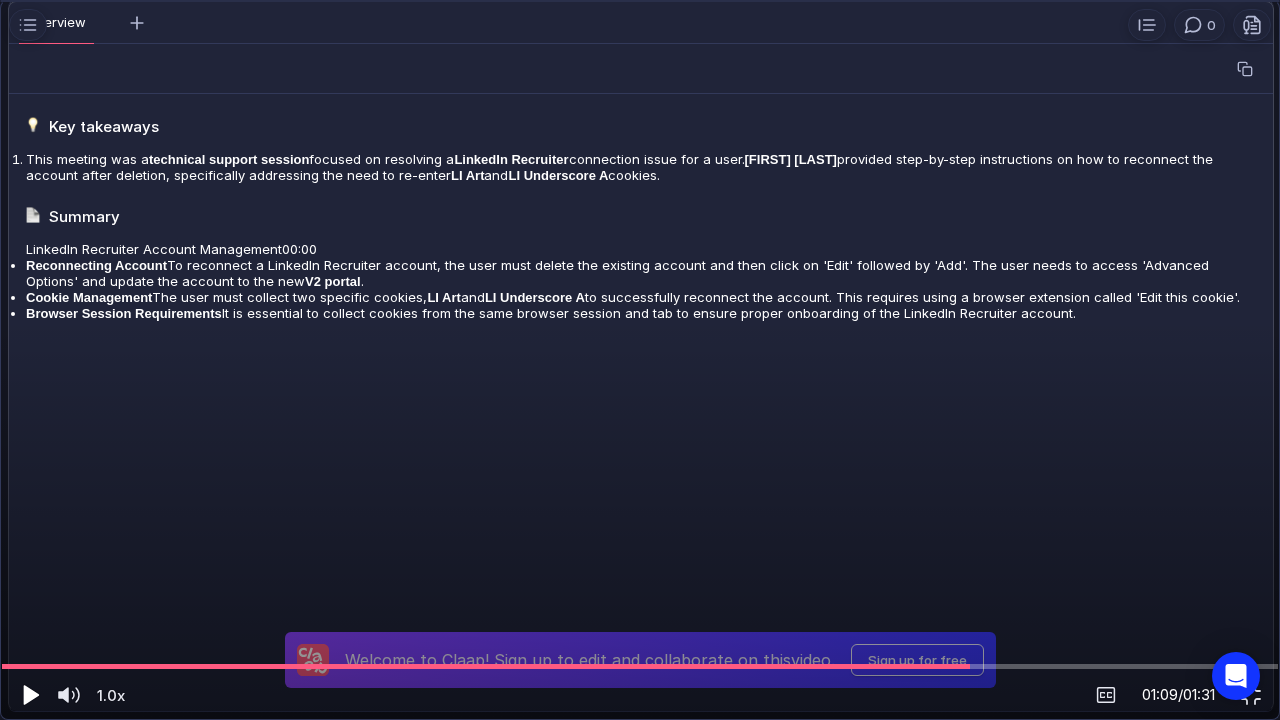 click at bounding box center (31, 695) 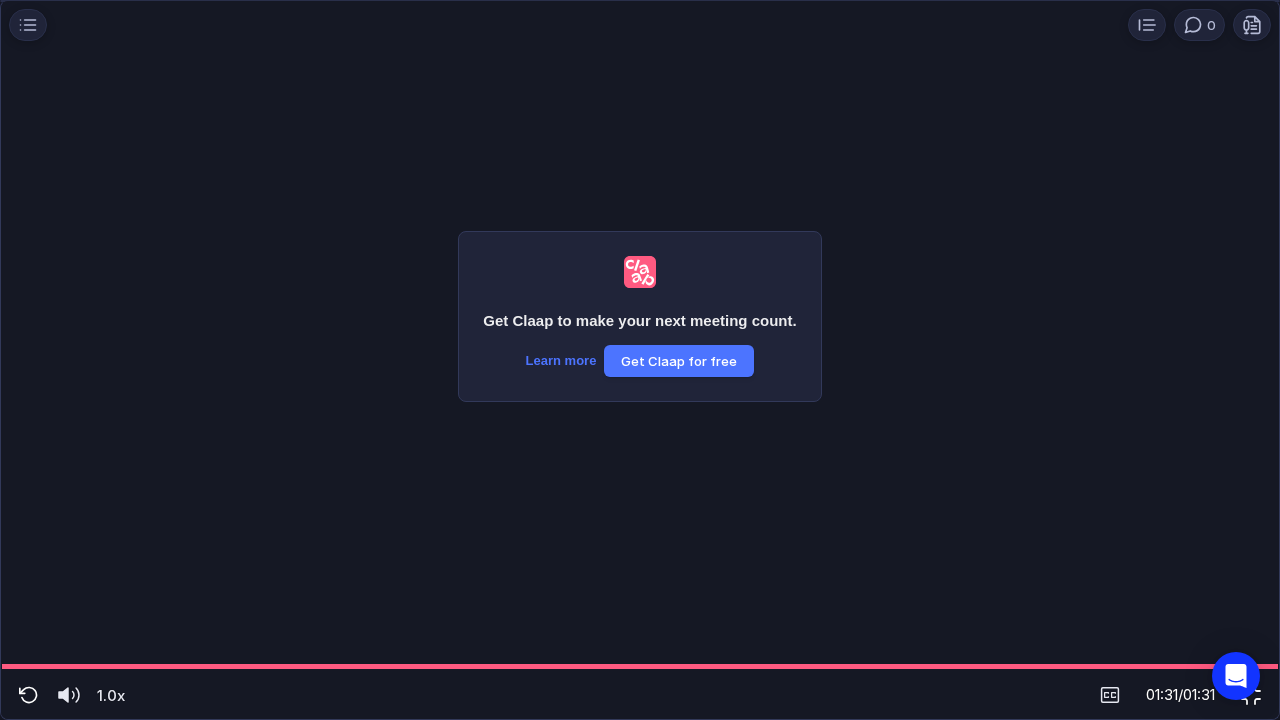 click at bounding box center (1251, 695) 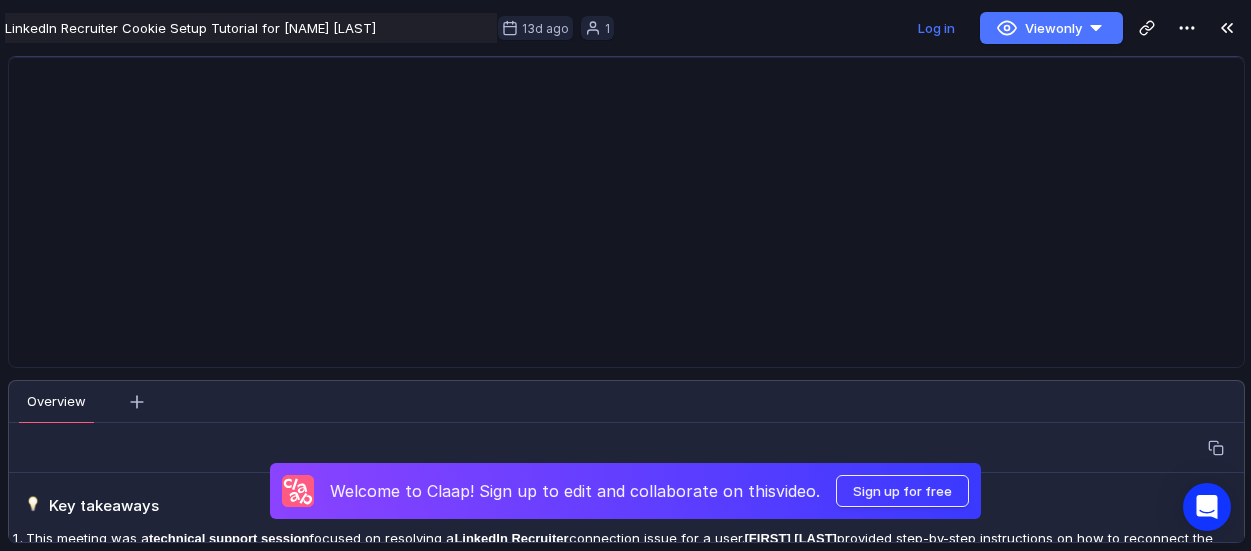scroll, scrollTop: 0, scrollLeft: 0, axis: both 